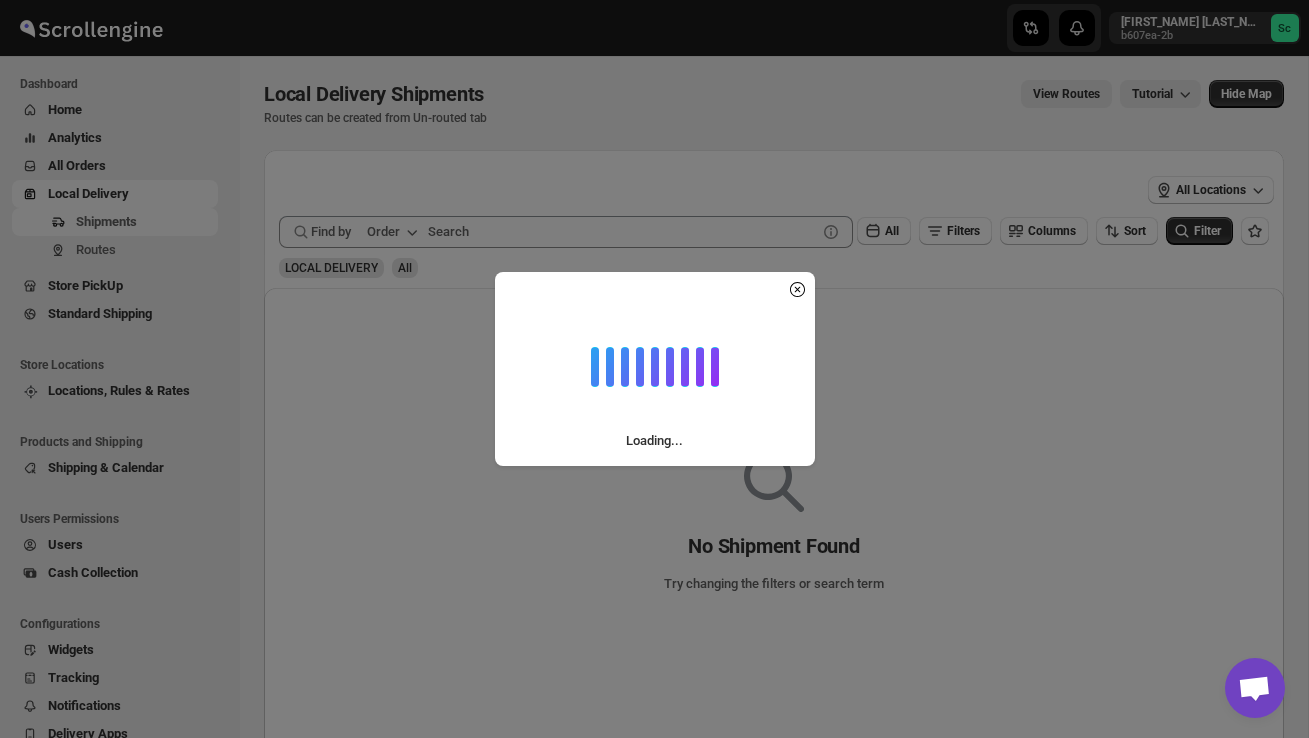 scroll, scrollTop: 0, scrollLeft: 0, axis: both 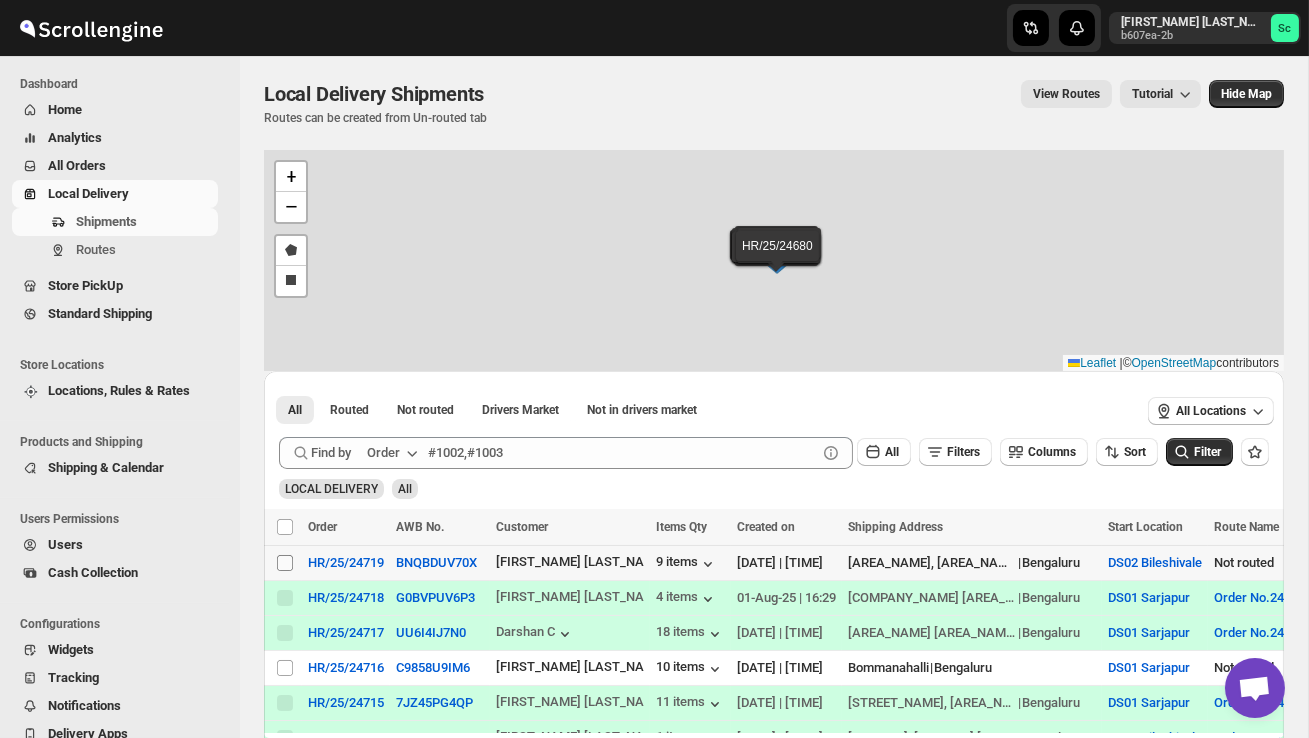 click on "Select shipment" at bounding box center (285, 563) 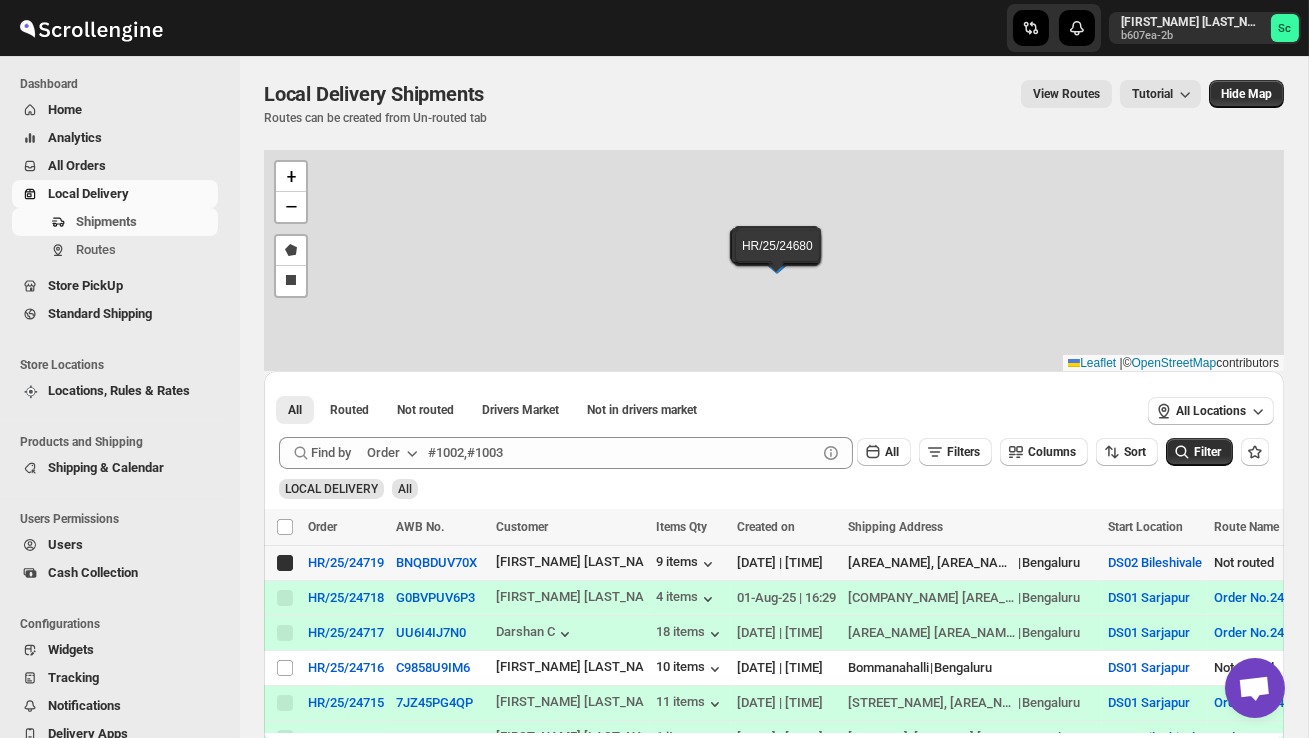 checkbox on "true" 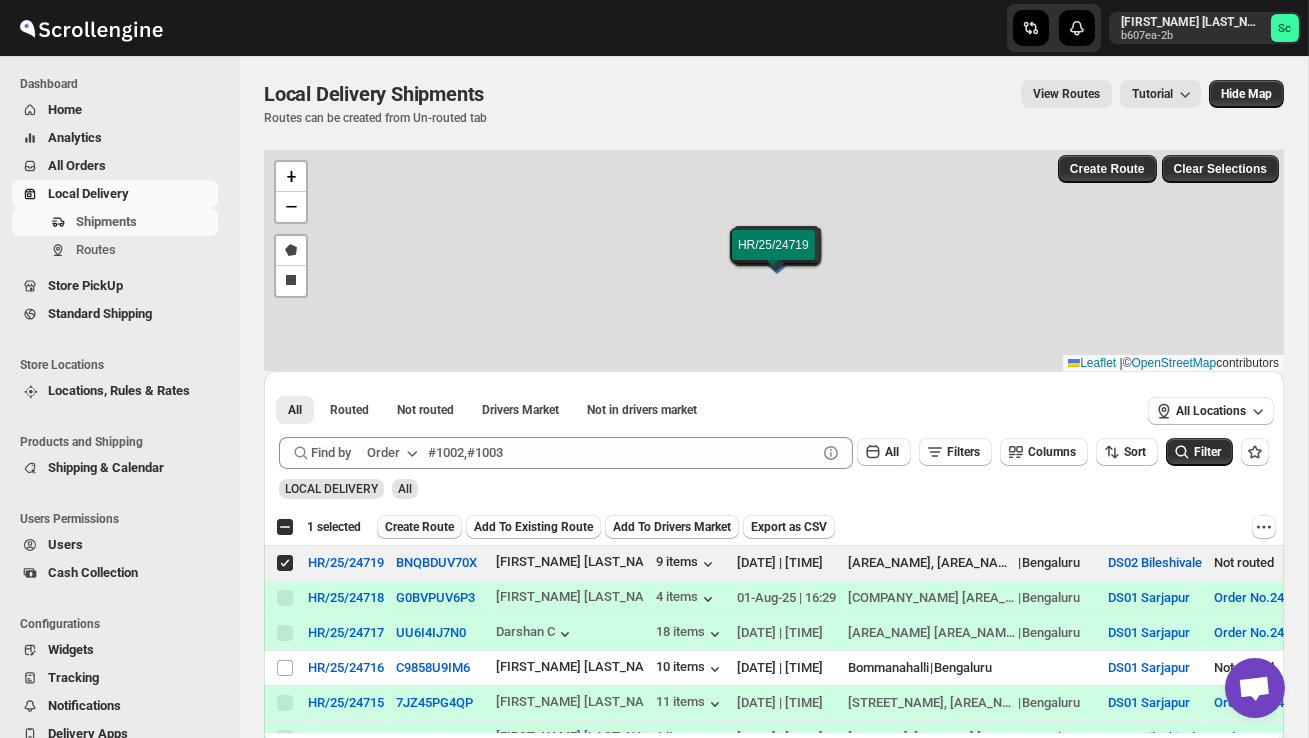 click on "Create Route" at bounding box center [419, 527] 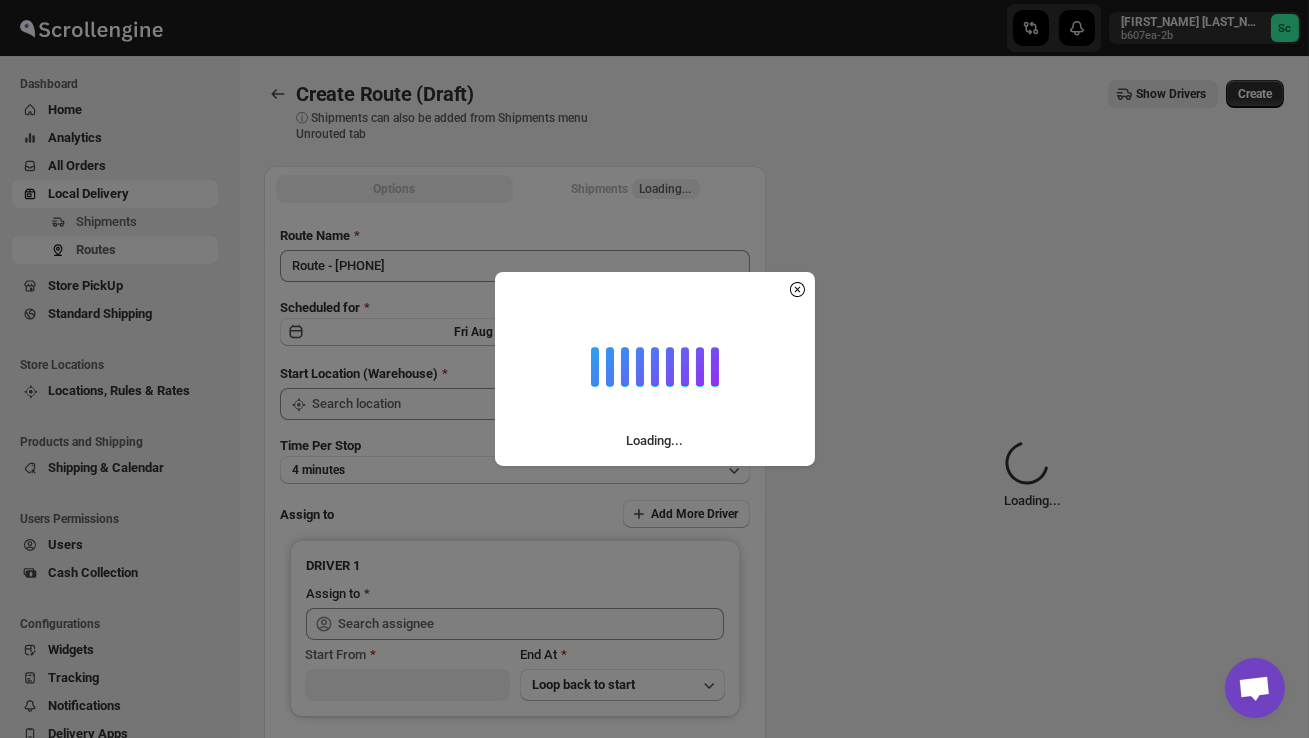 type on "DS02 Bileshivale" 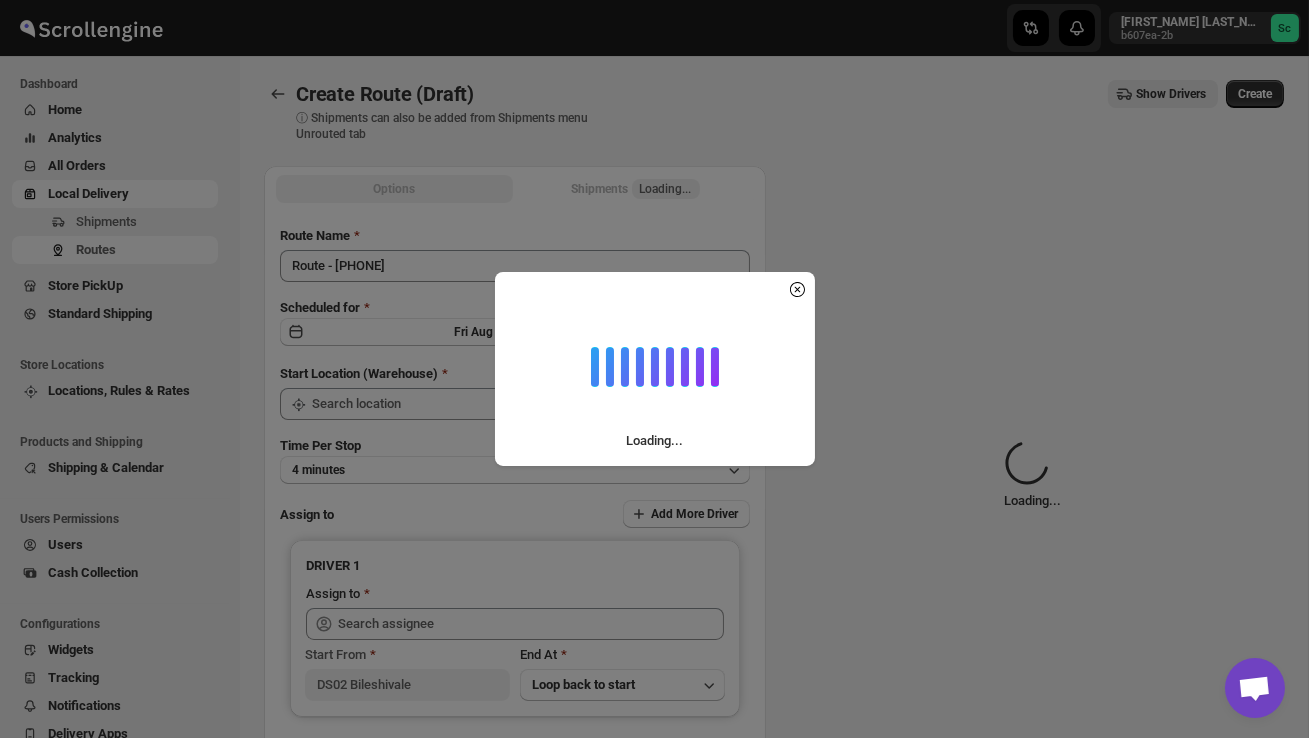 type on "DS02 Bileshivale" 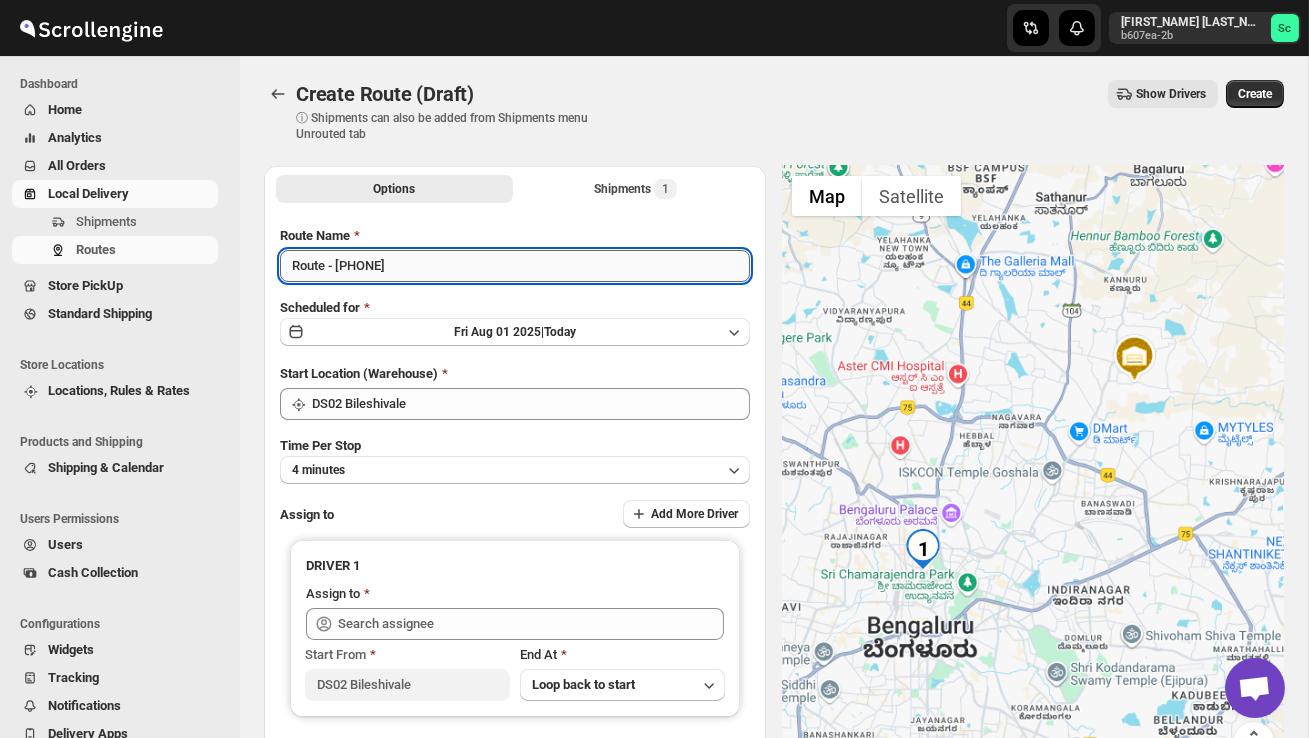 click on "Route - [PHONE]" at bounding box center [515, 266] 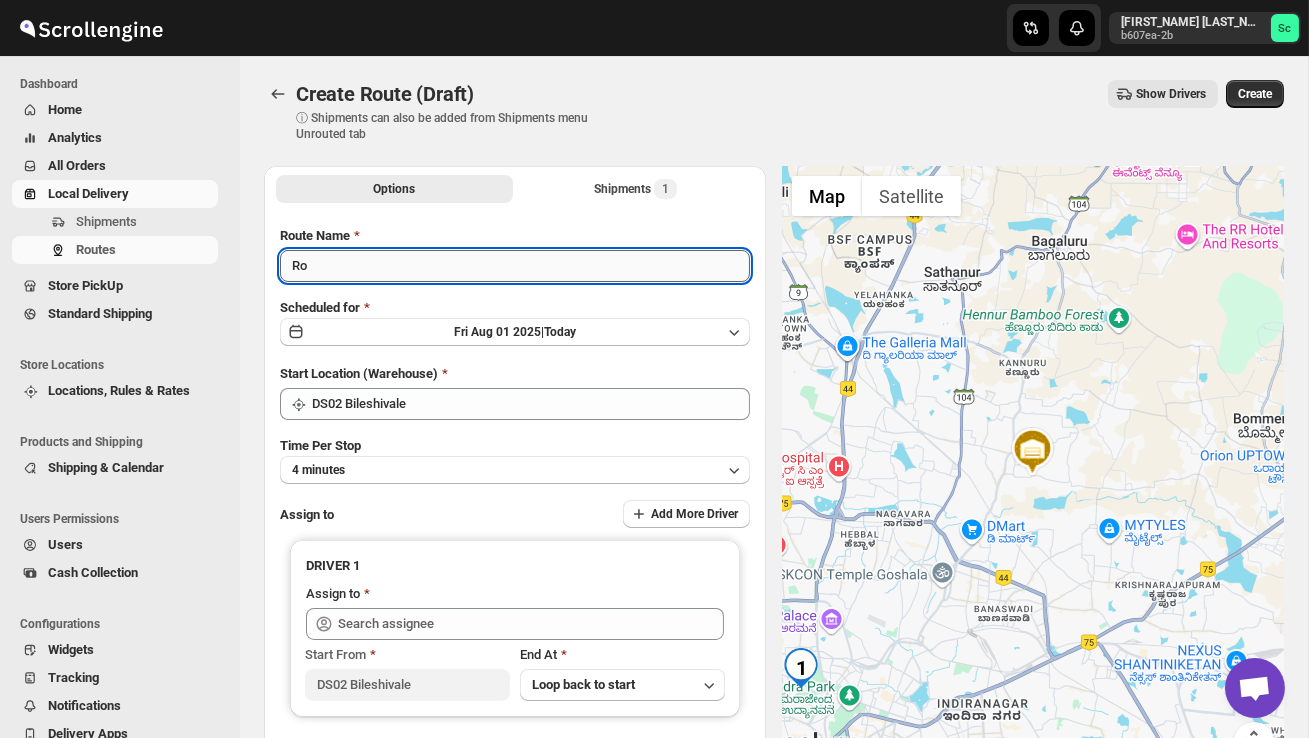 type on "R" 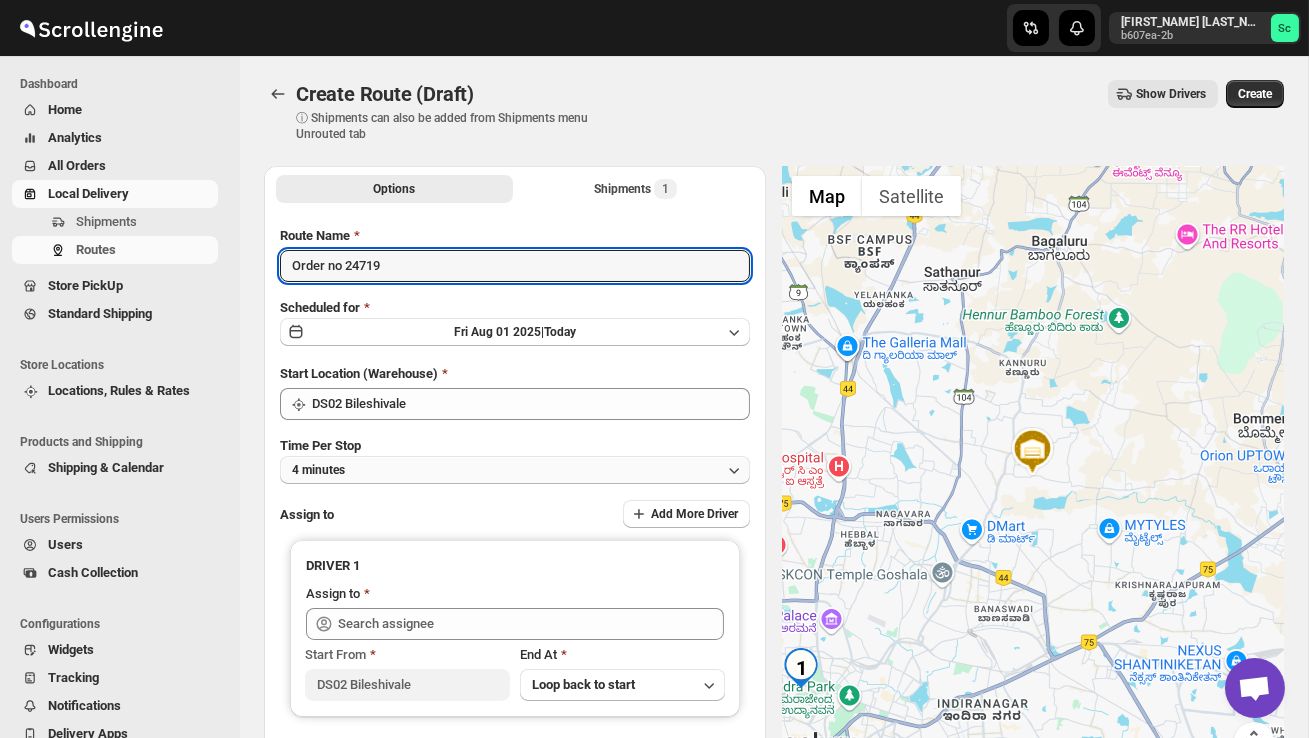 type on "Order no 24719" 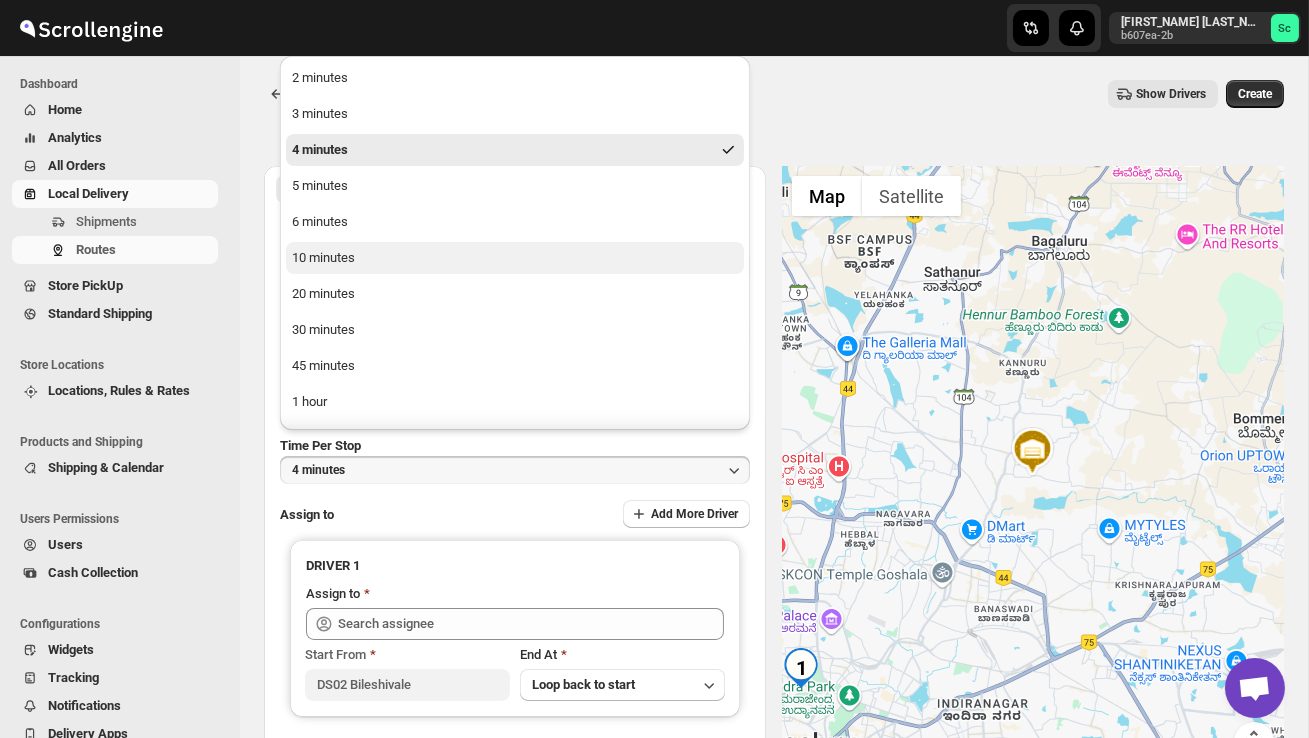 click on "10 minutes" at bounding box center [515, 258] 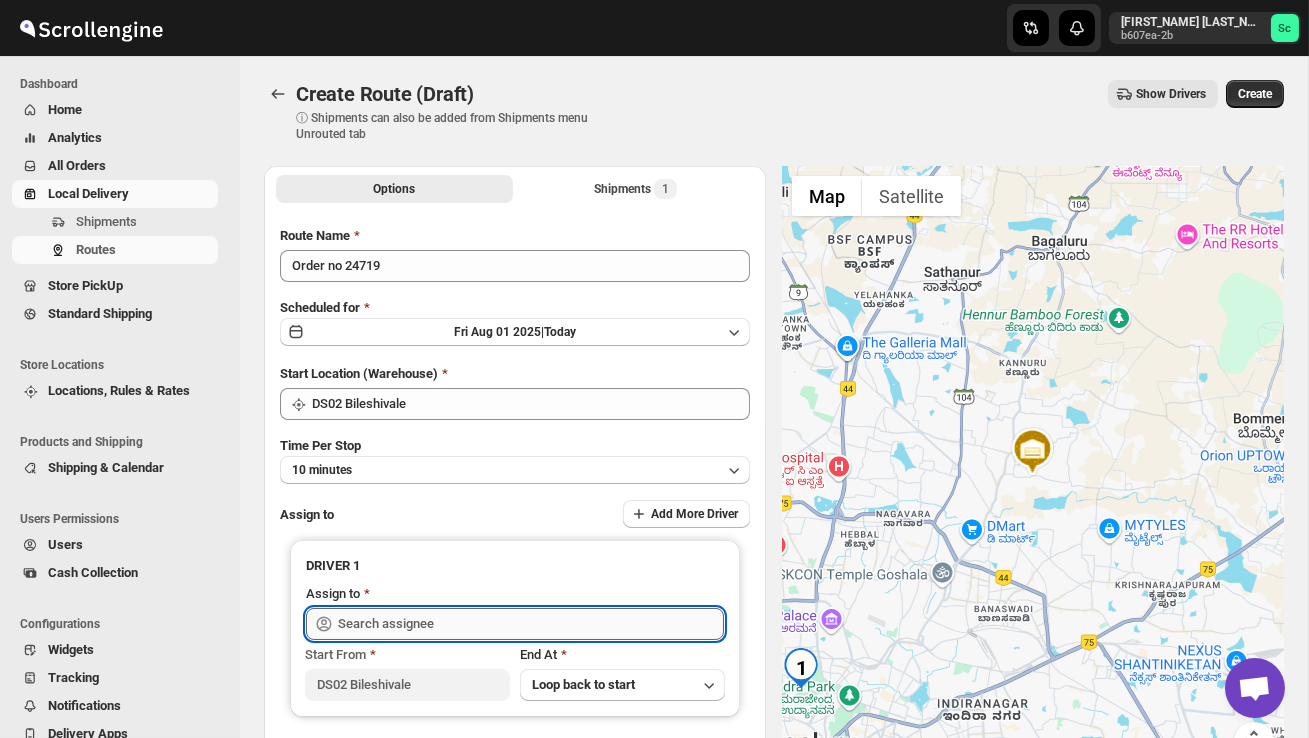 click at bounding box center [531, 624] 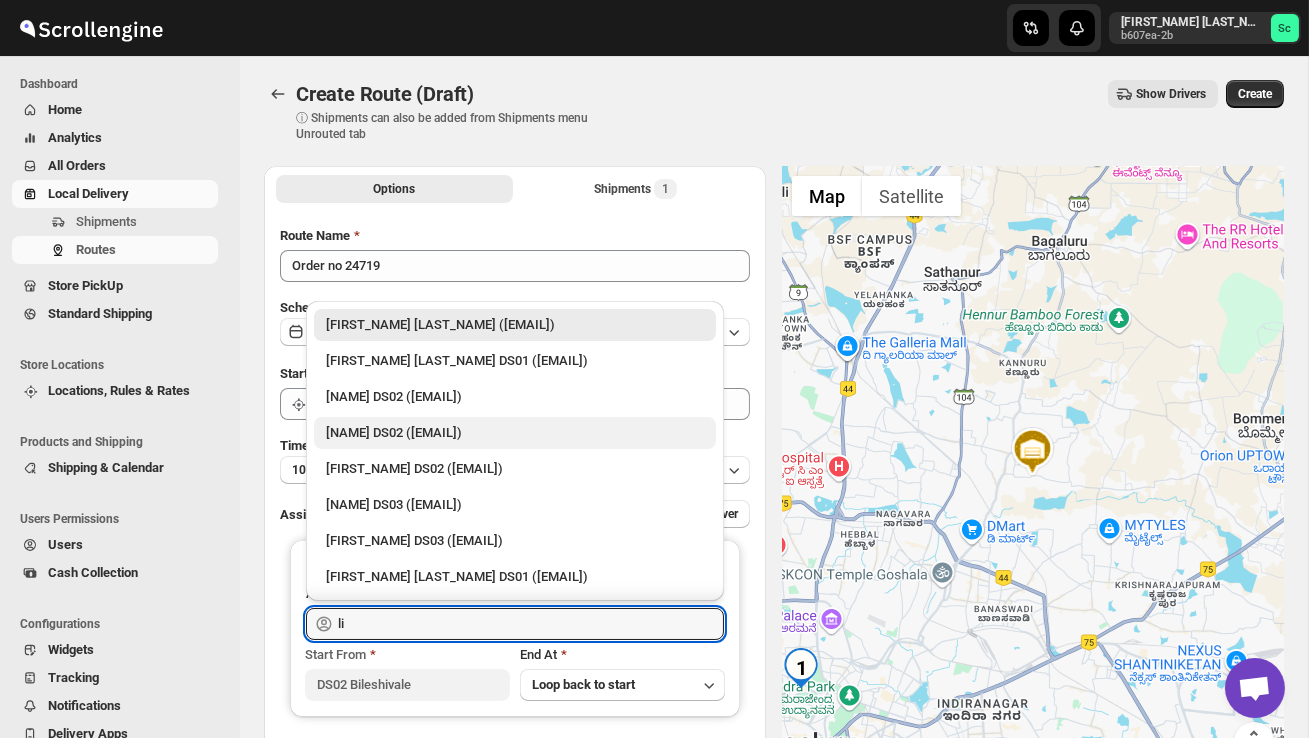 click on "[NAME] DS02 ([EMAIL])" at bounding box center (515, 433) 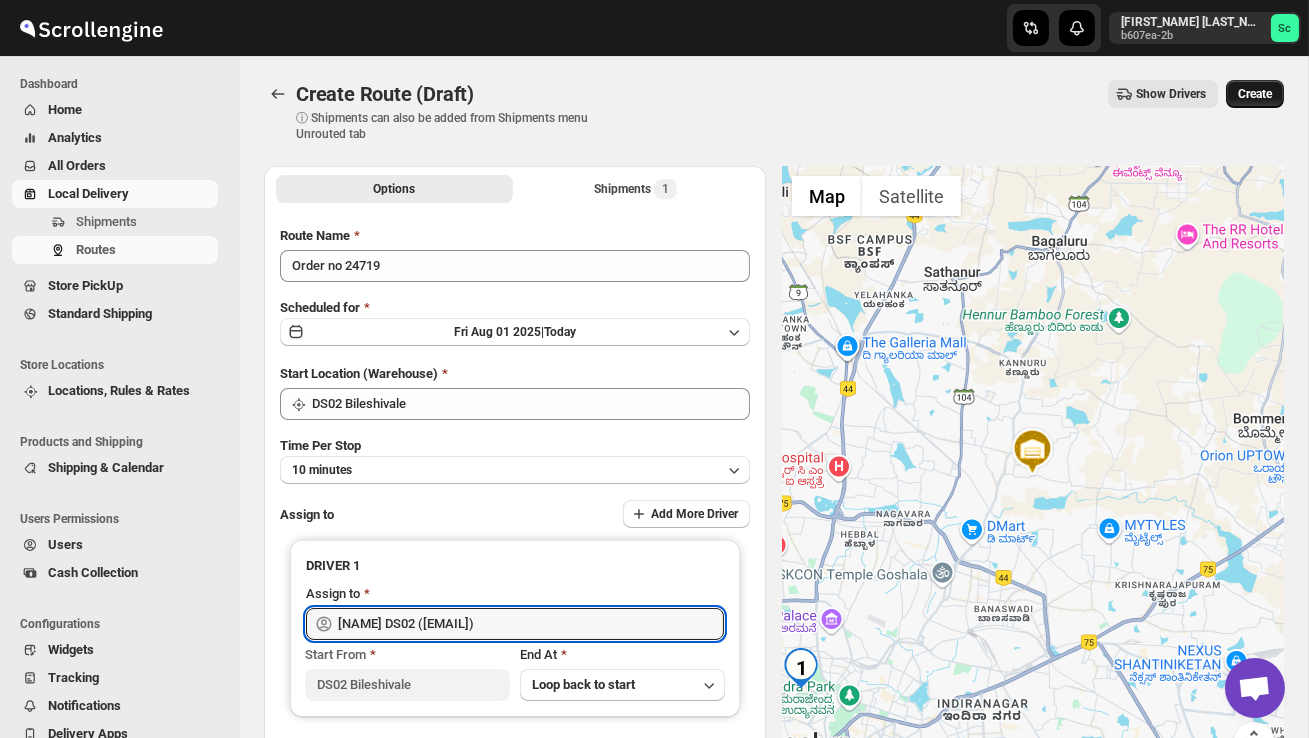 type on "[NAME] DS02 ([EMAIL])" 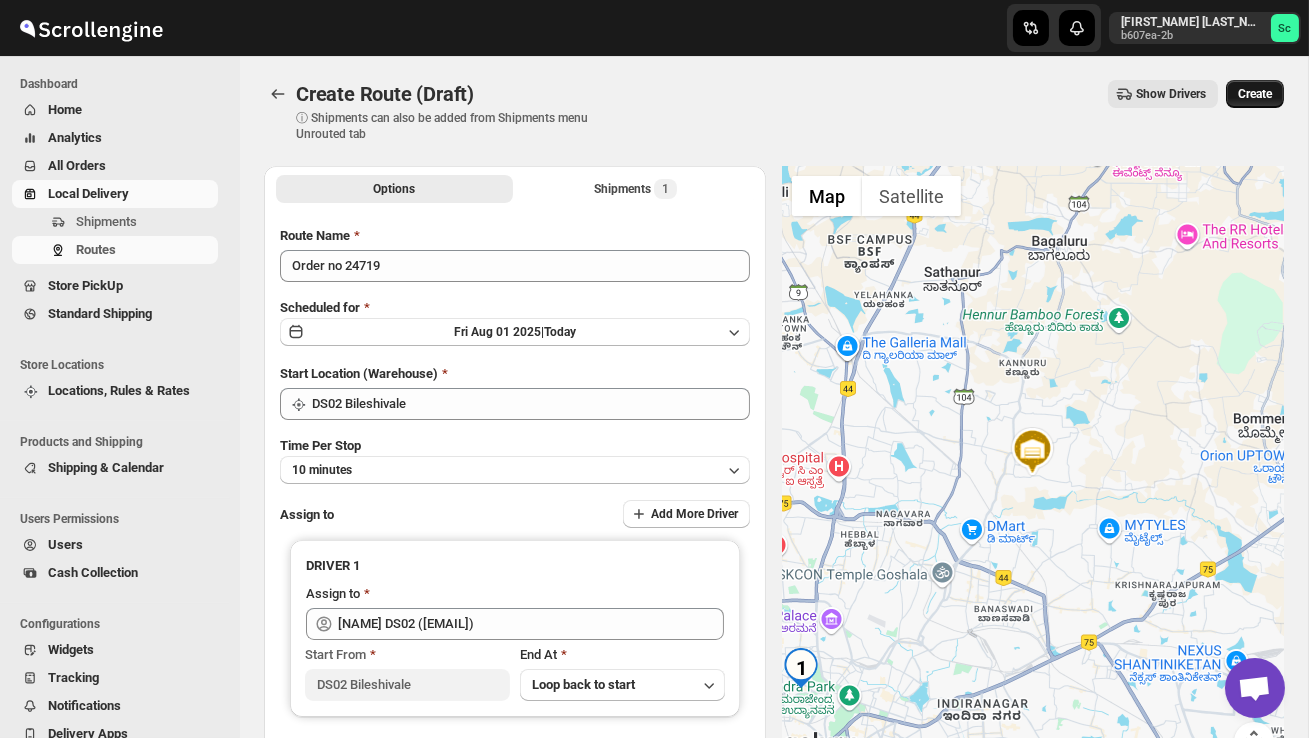 click on "Create" at bounding box center (1255, 94) 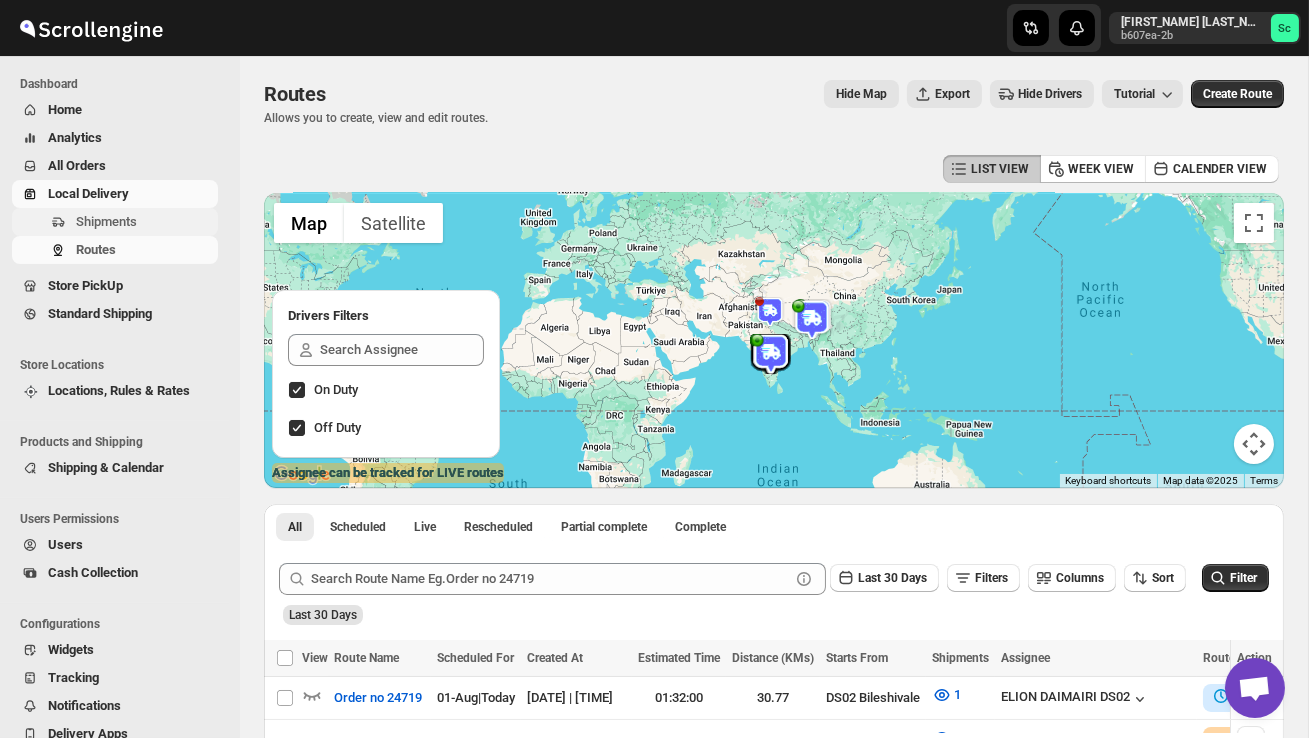 click on "Shipments" at bounding box center (106, 221) 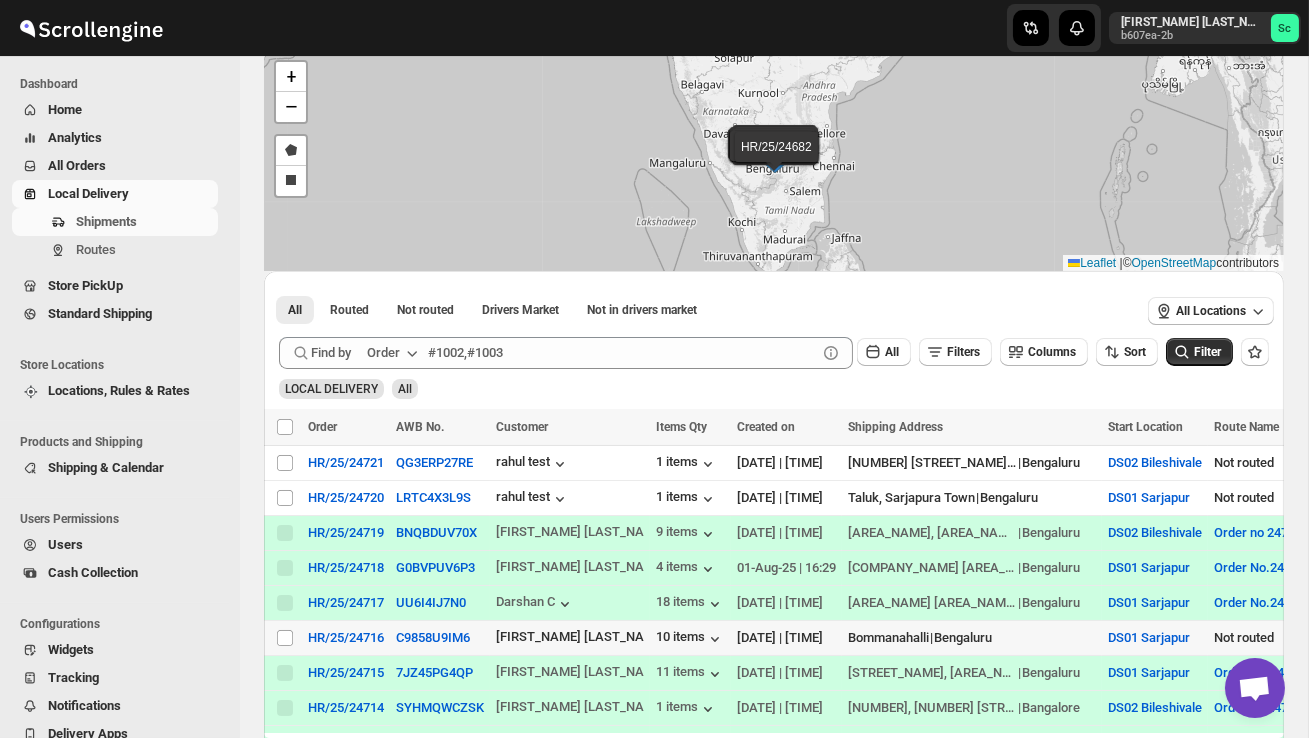 scroll, scrollTop: 138, scrollLeft: 0, axis: vertical 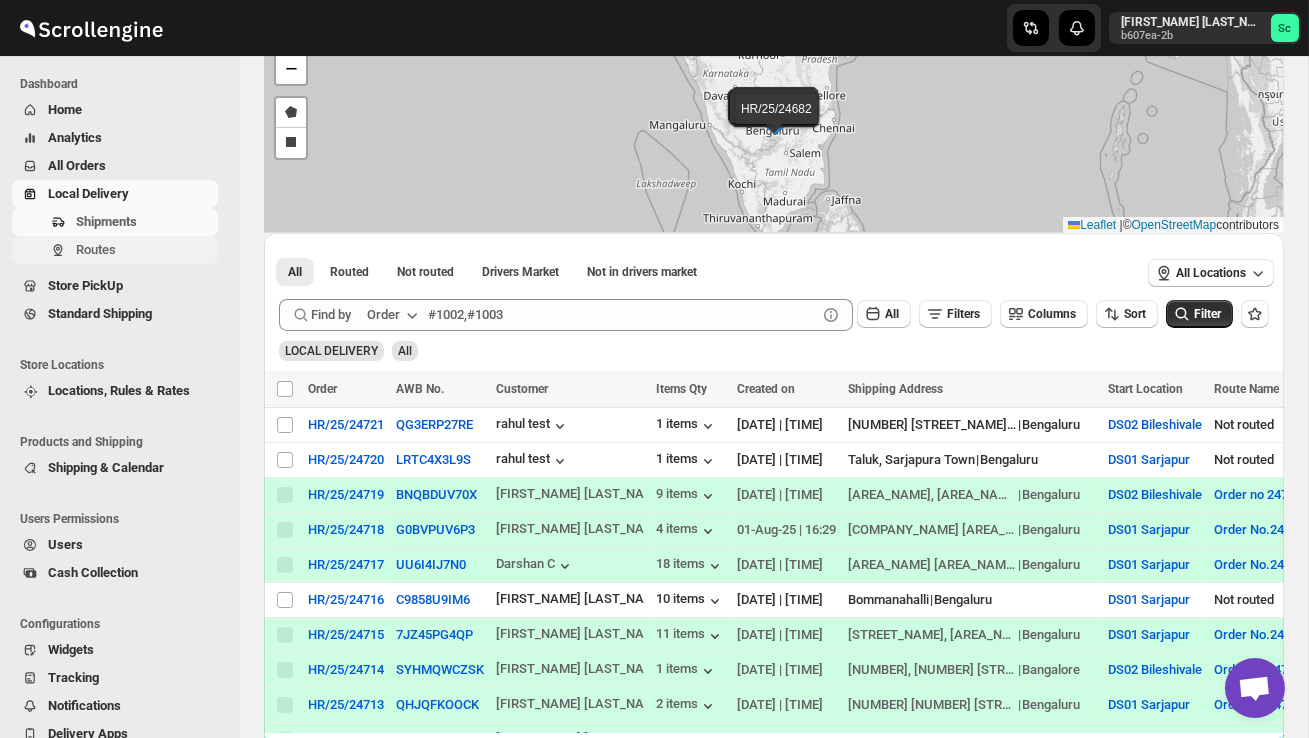 click on "Routes" at bounding box center (145, 250) 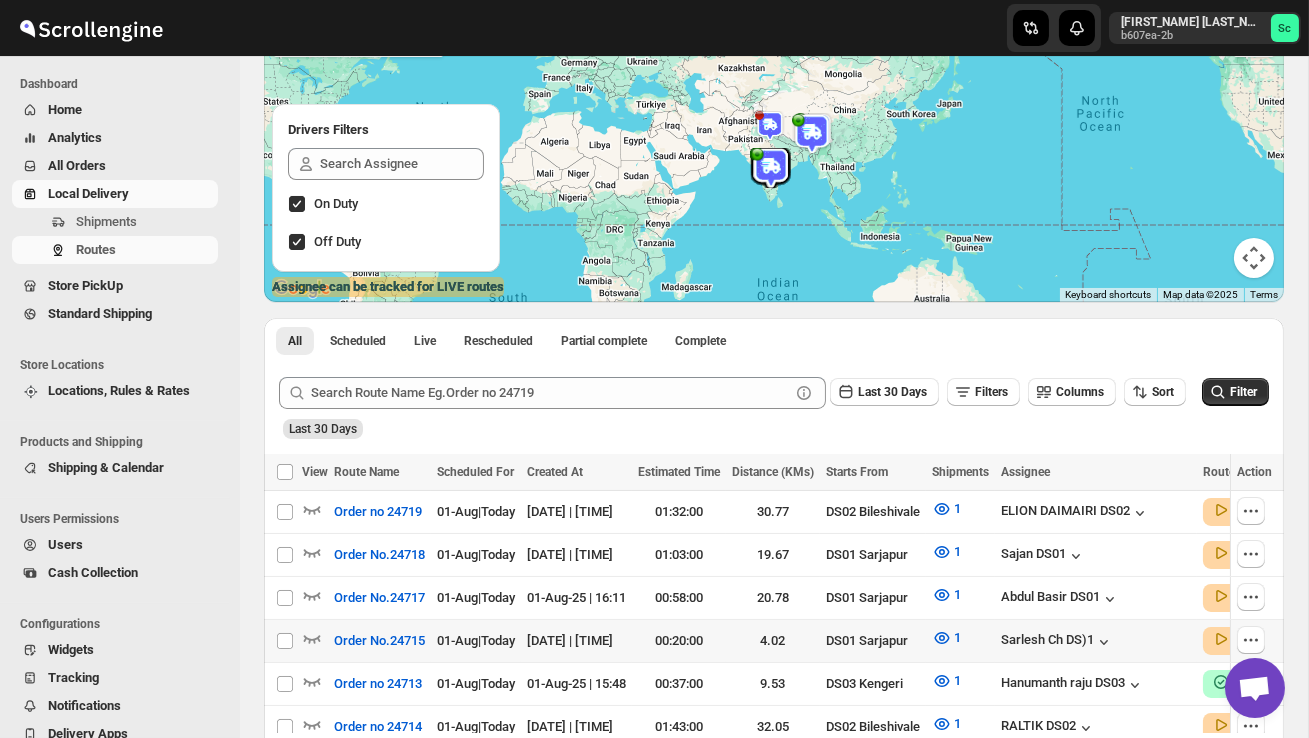 scroll, scrollTop: 200, scrollLeft: 0, axis: vertical 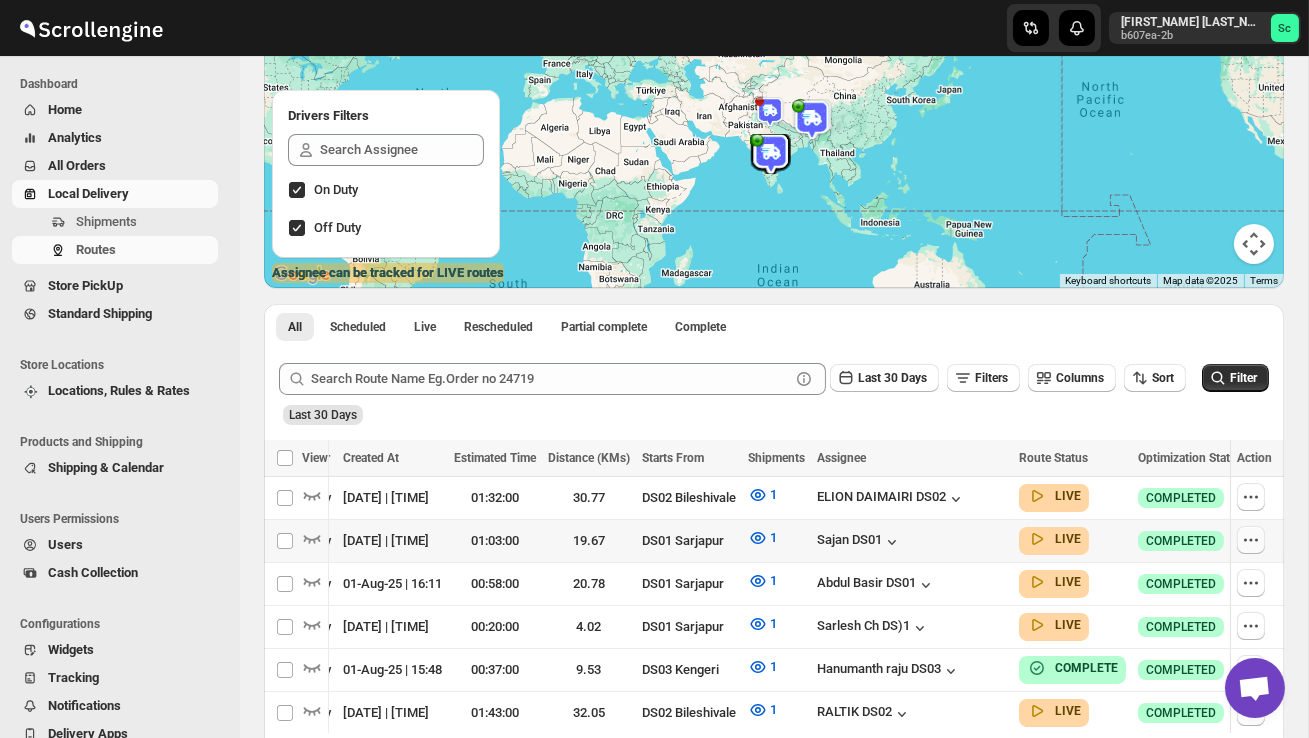 click 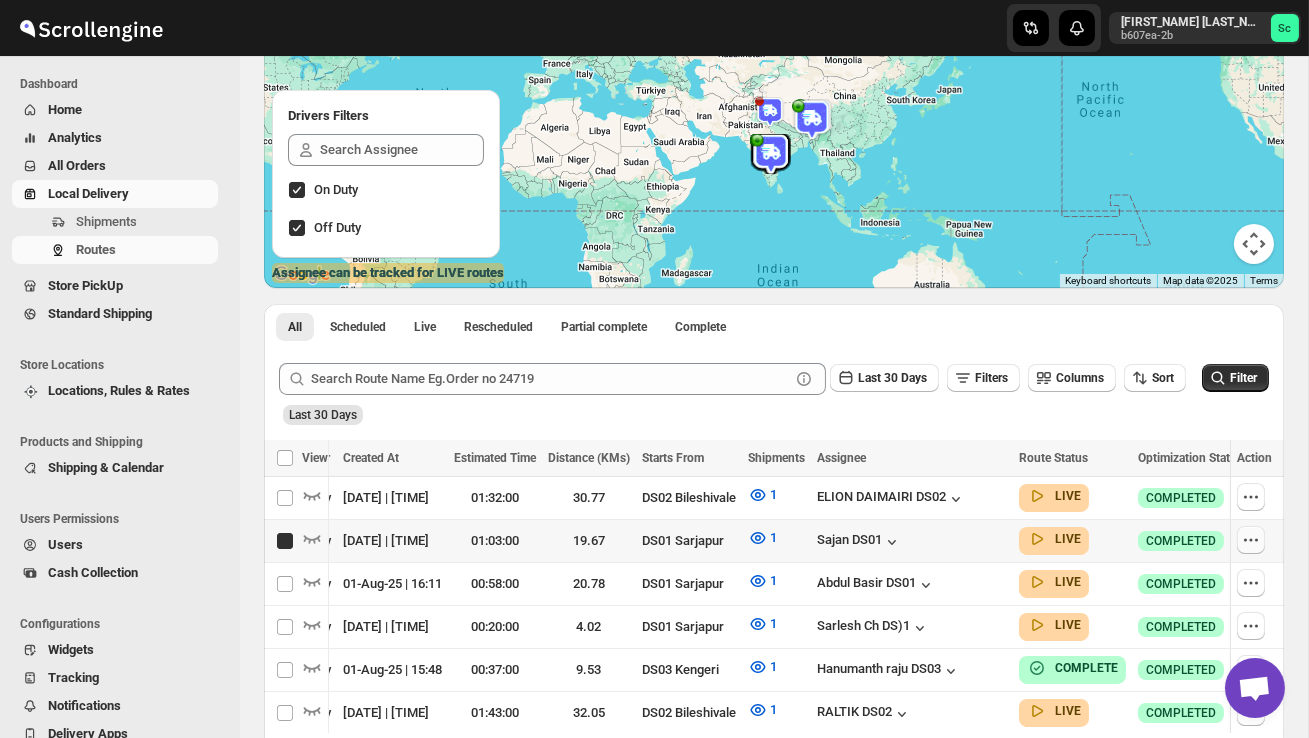 checkbox on "true" 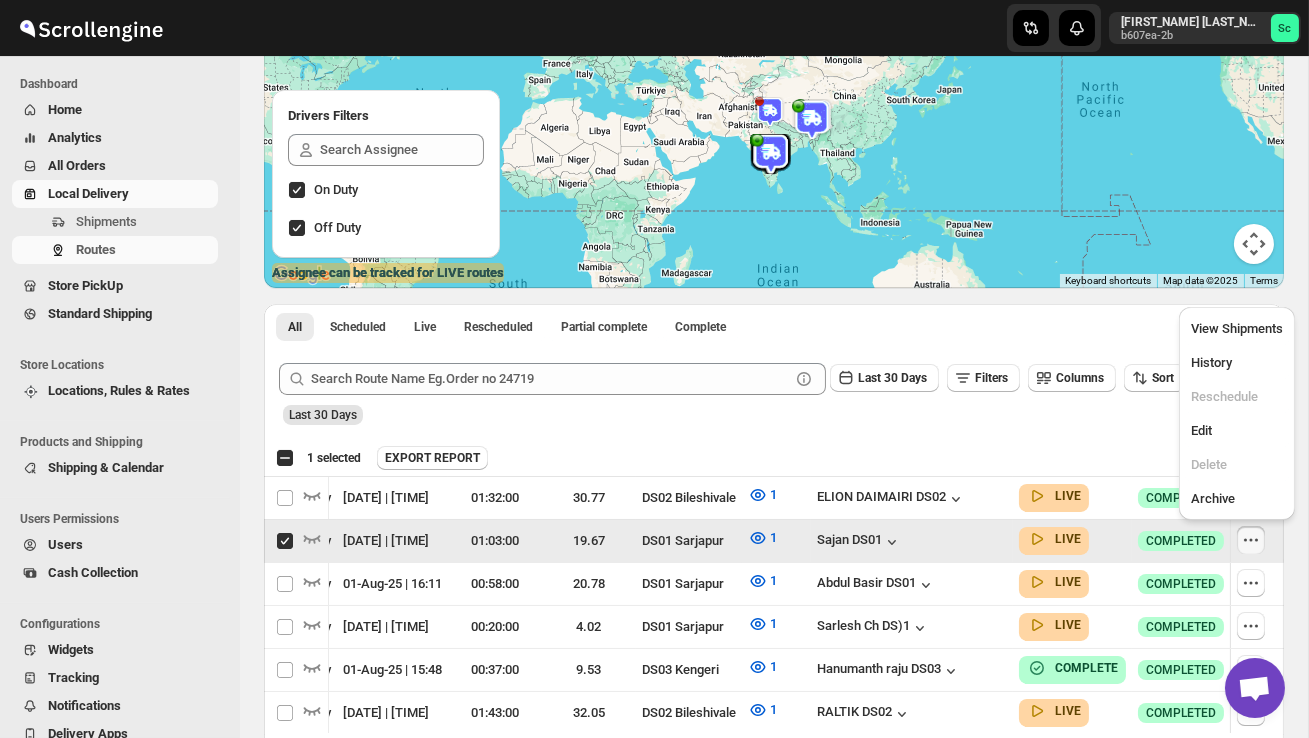 scroll, scrollTop: 0, scrollLeft: 1, axis: horizontal 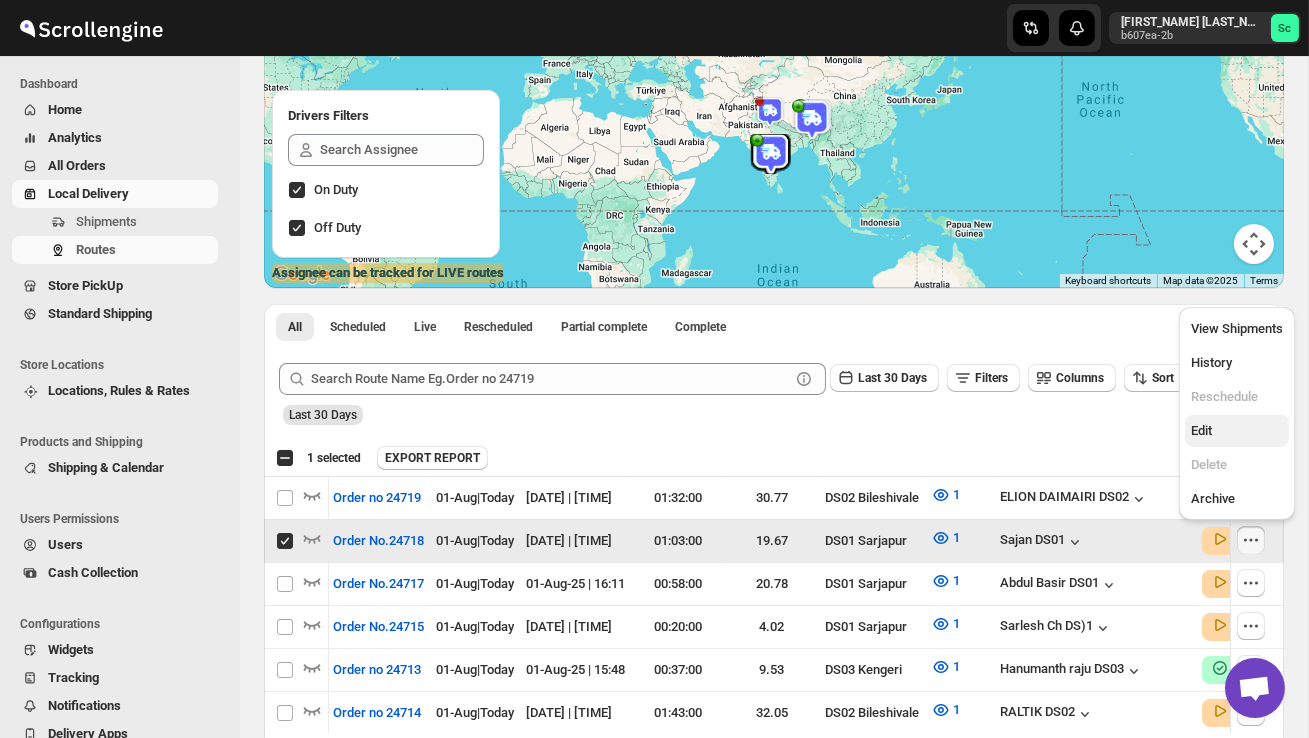 click on "Edit" at bounding box center [1237, 431] 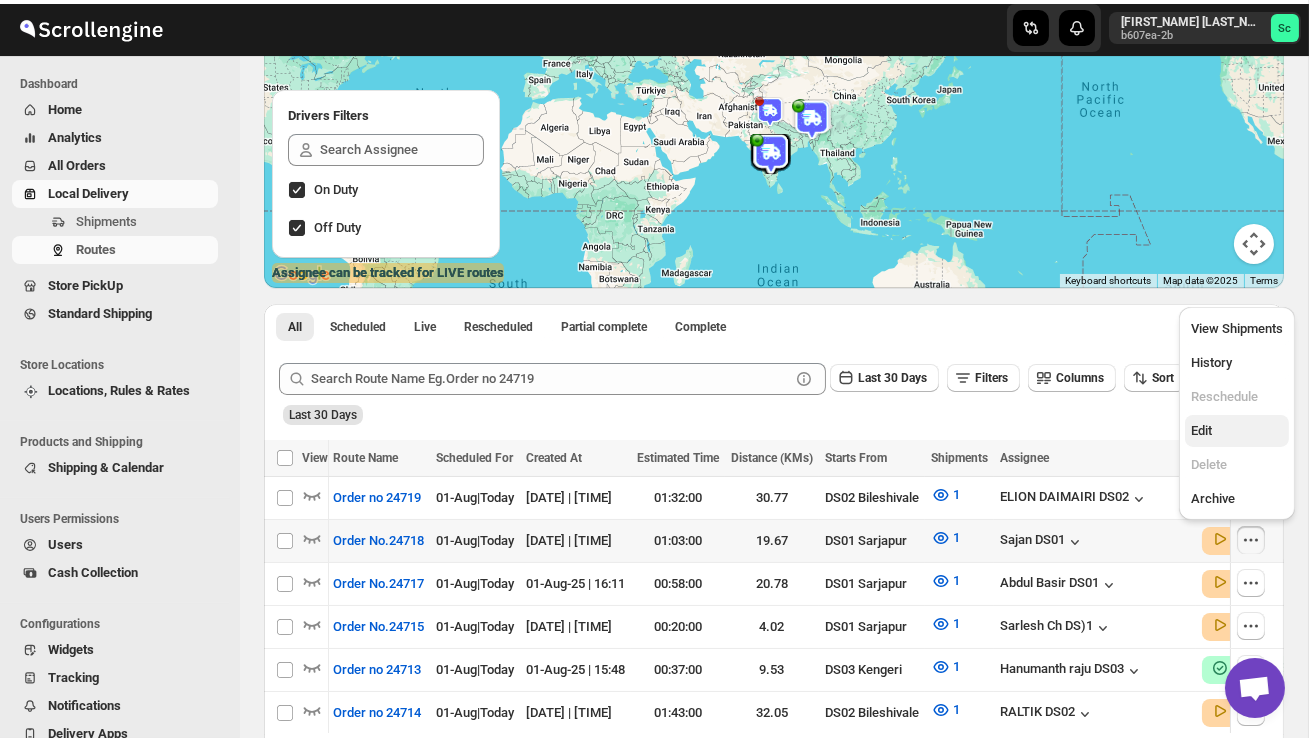 scroll, scrollTop: 0, scrollLeft: 0, axis: both 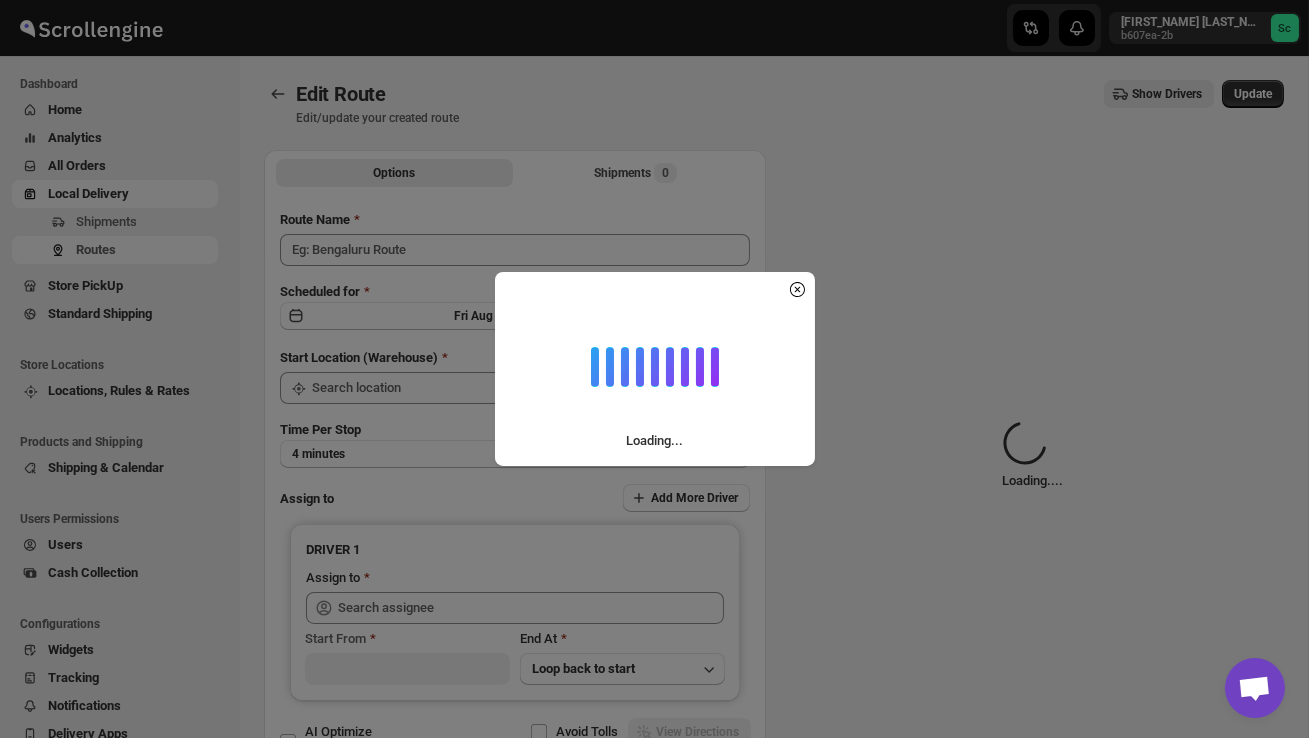 type on "Order No.24718" 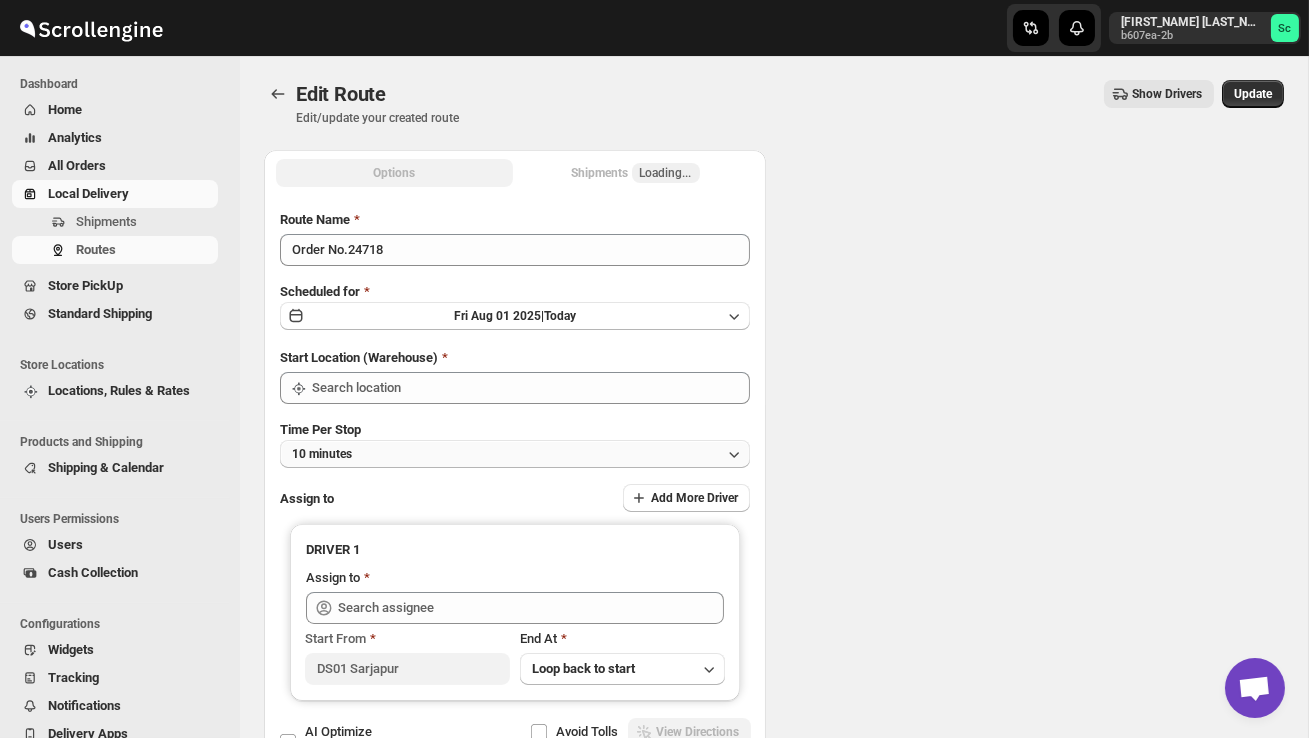 type on "DS01 Sarjapur" 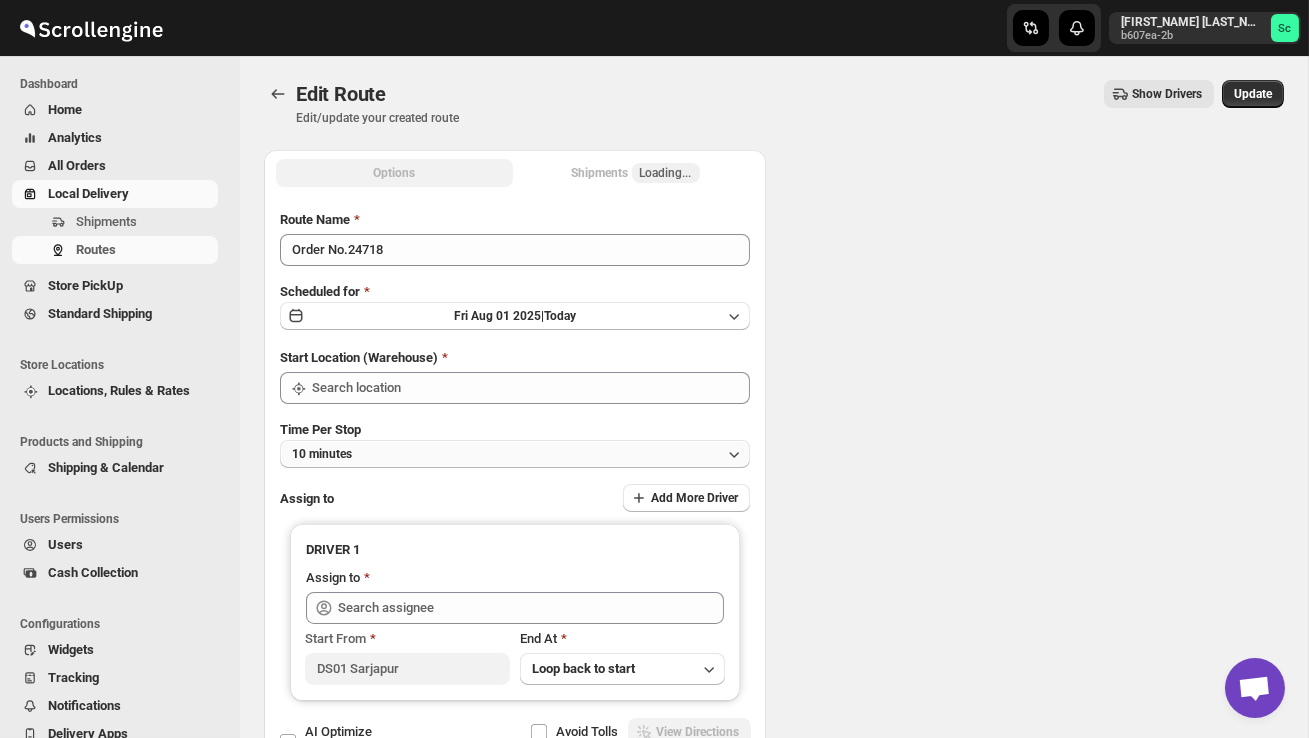 type on "DS01 Sarjapur" 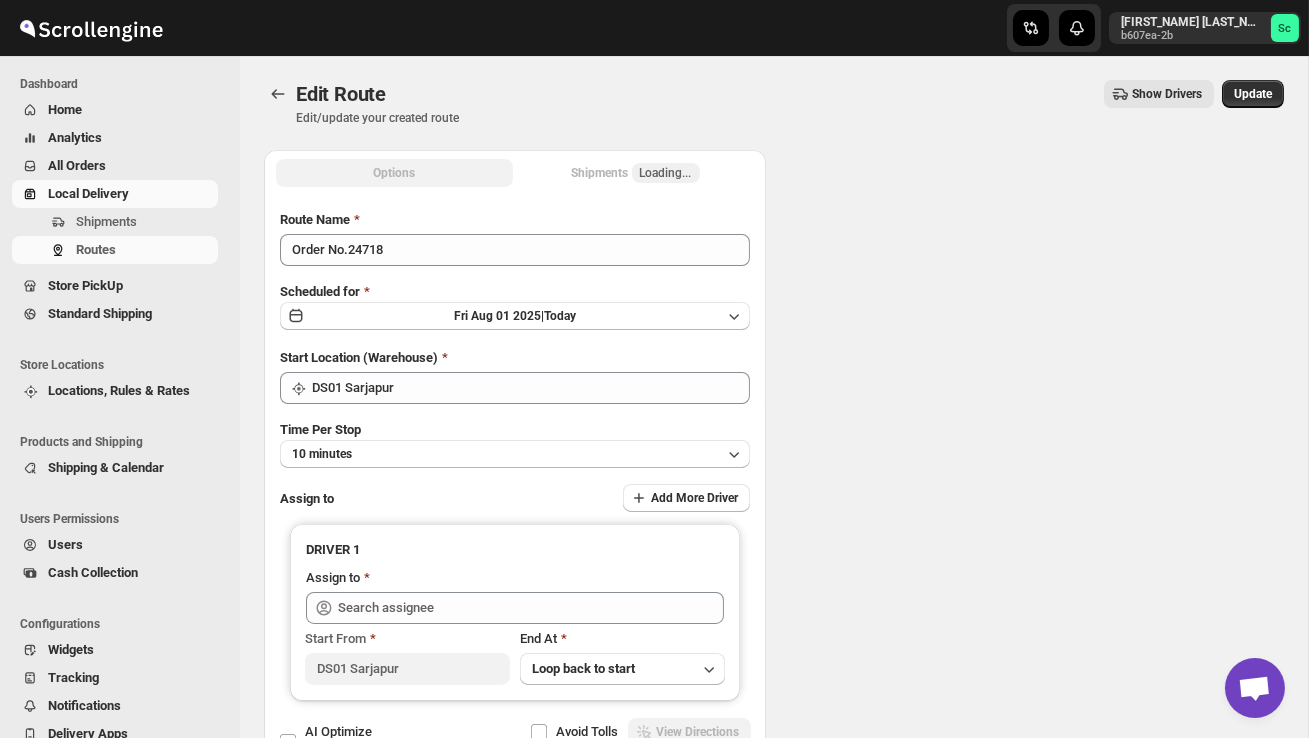 type on "[NAME] DS01 ([EMAIL])" 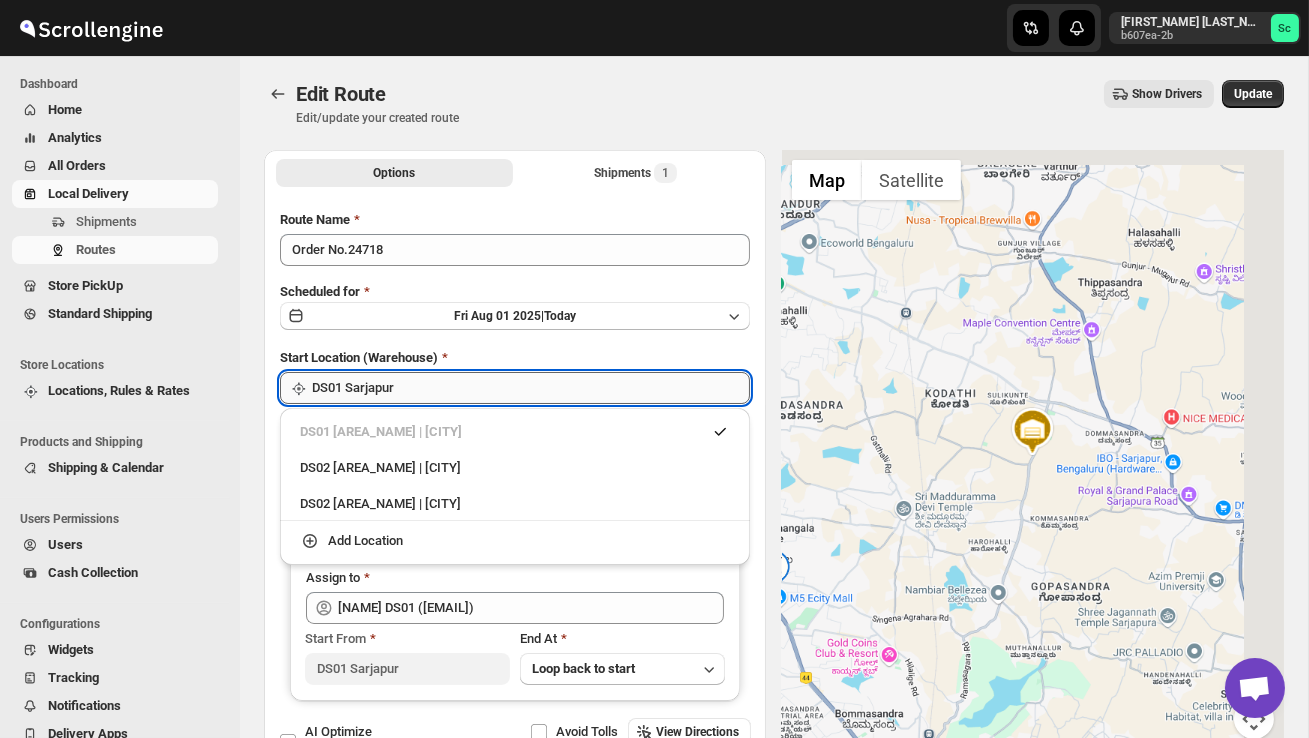click on "DS01 Sarjapur" at bounding box center [531, 388] 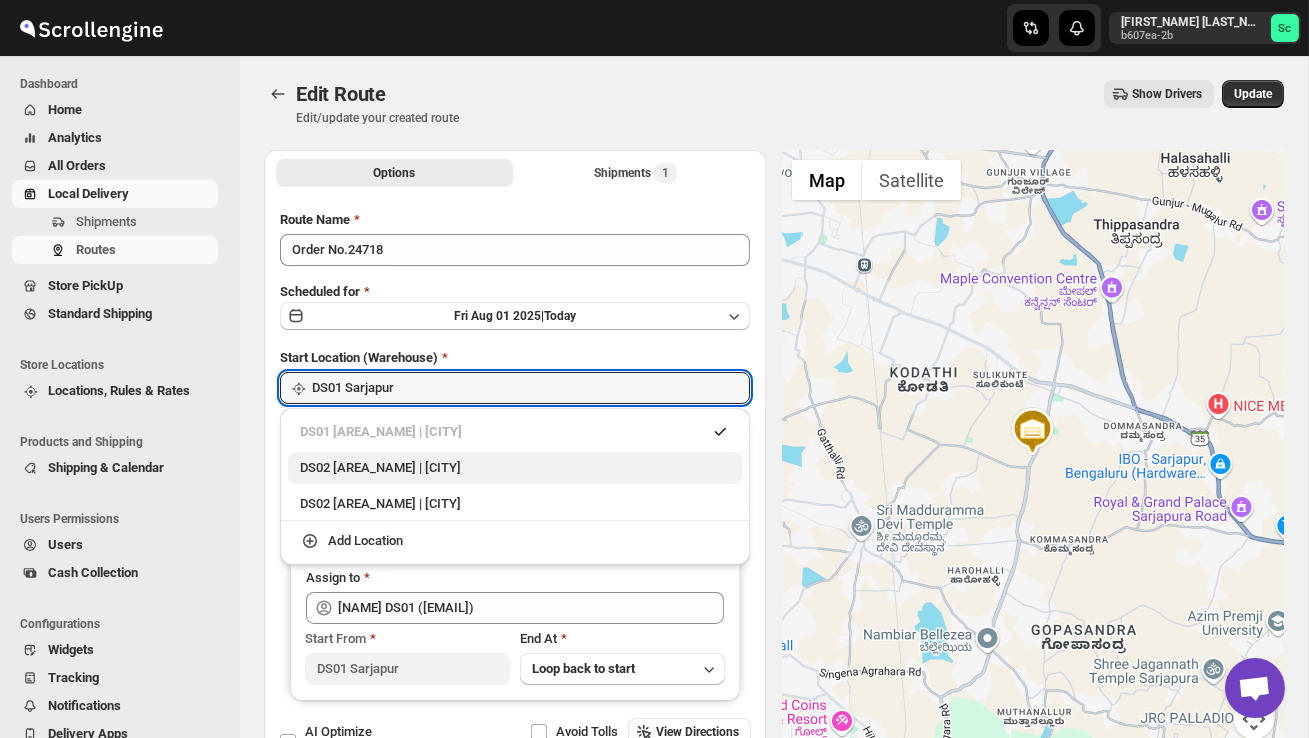 click on "DS02 [AREA_NAME] | [CITY]" at bounding box center [515, 468] 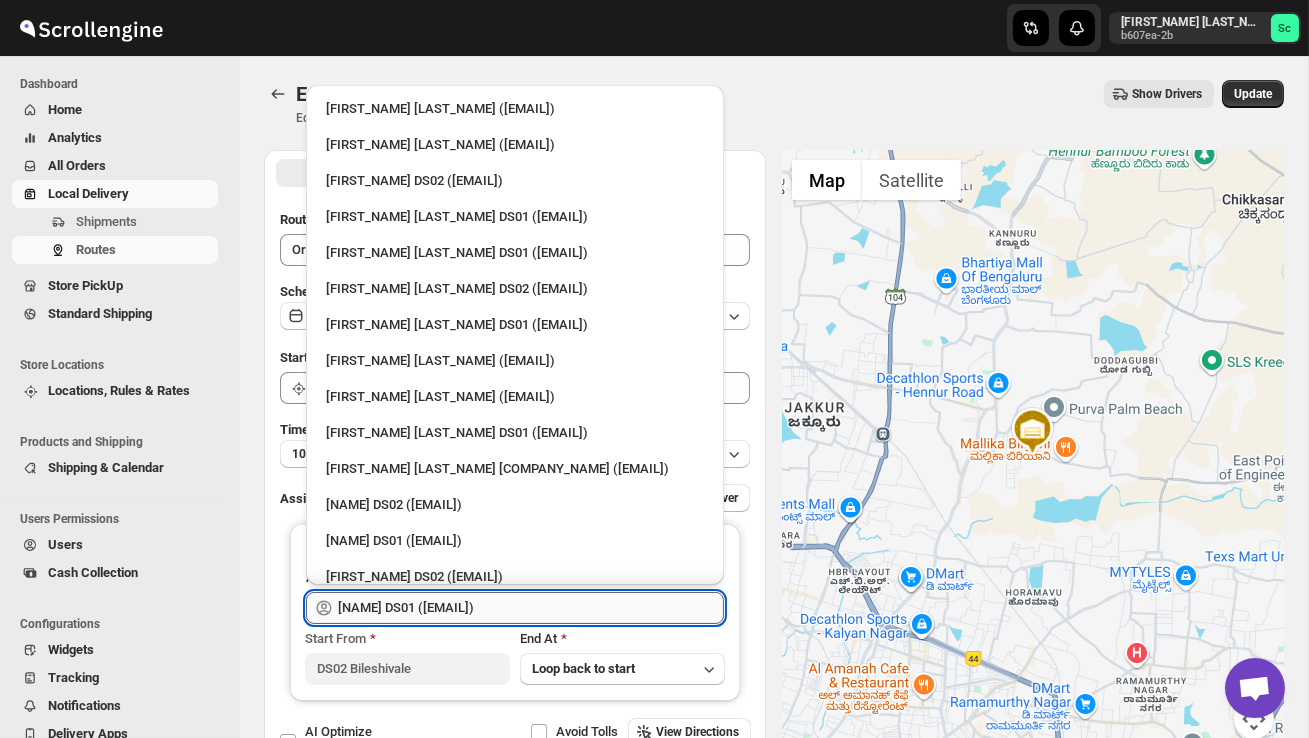 click on "[NAME] DS01 ([EMAIL])" at bounding box center (531, 608) 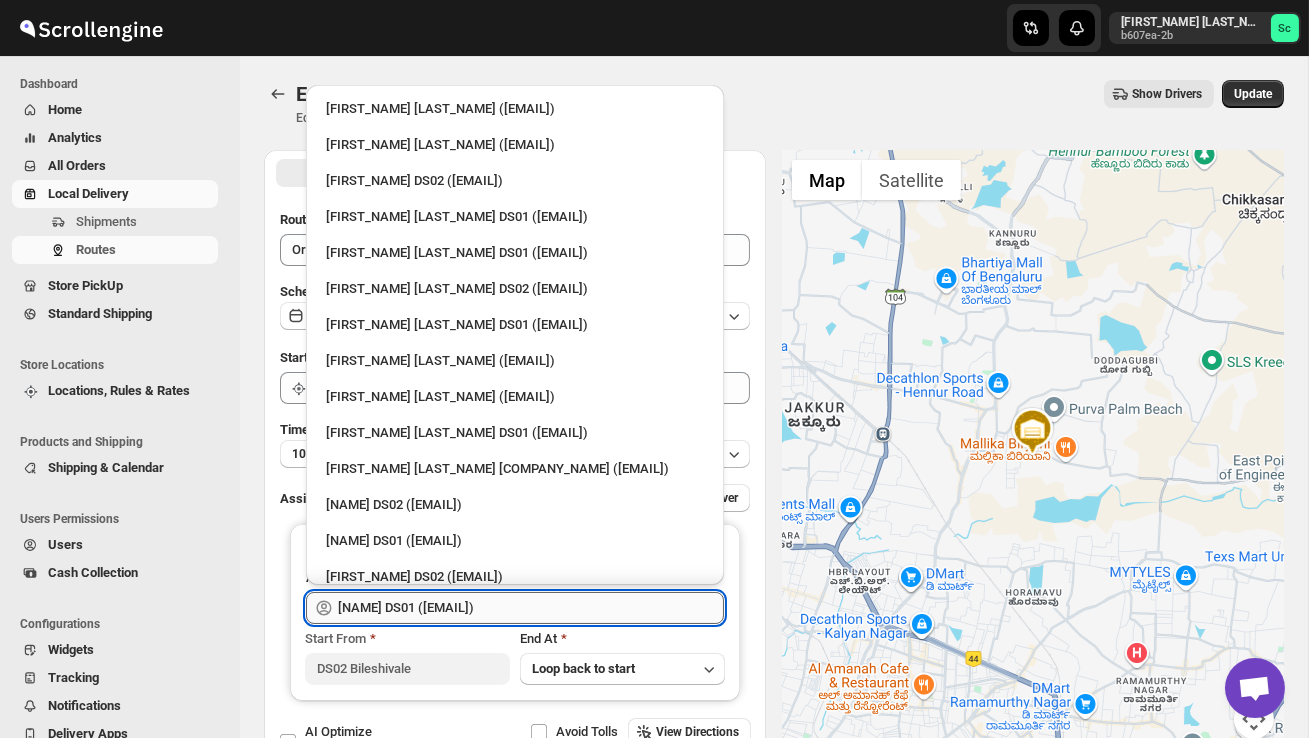 click on "[NAME] DS01 ([EMAIL])" at bounding box center [531, 608] 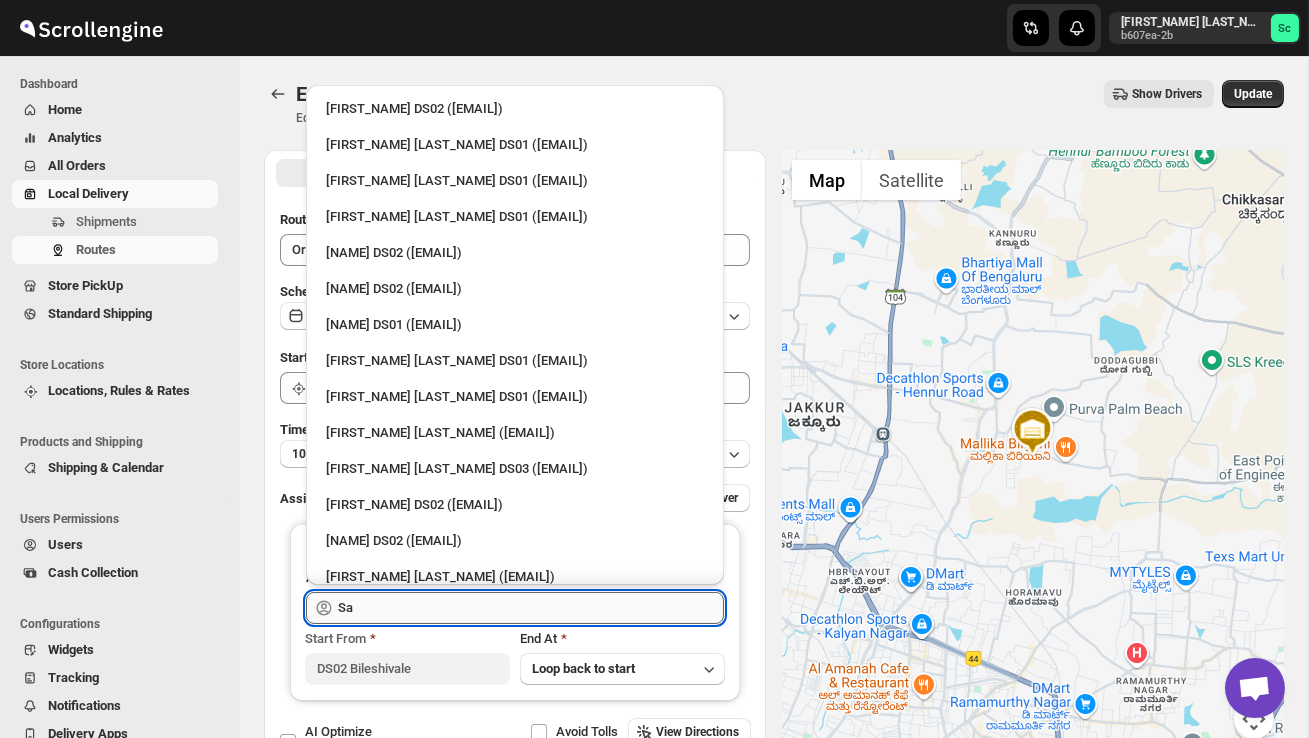 type on "S" 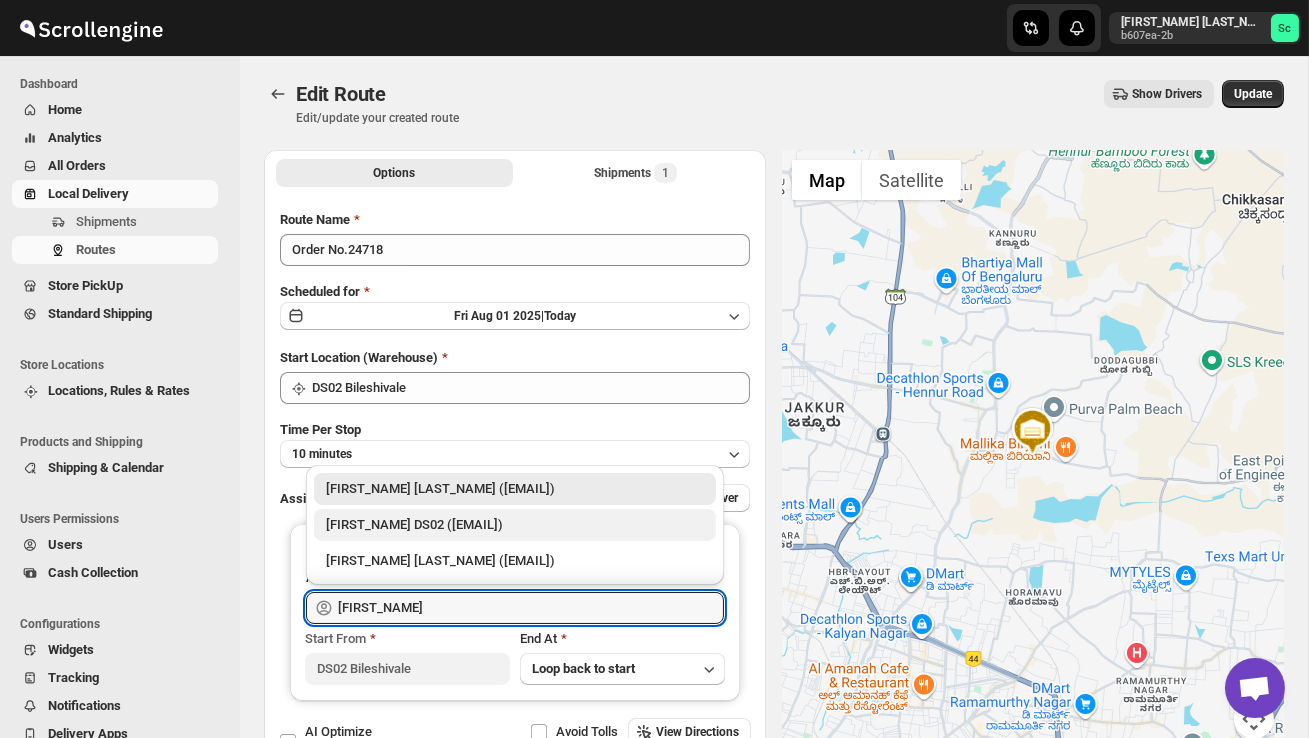 click on "[FIRST_NAME] DS02 ([EMAIL])" at bounding box center [515, 525] 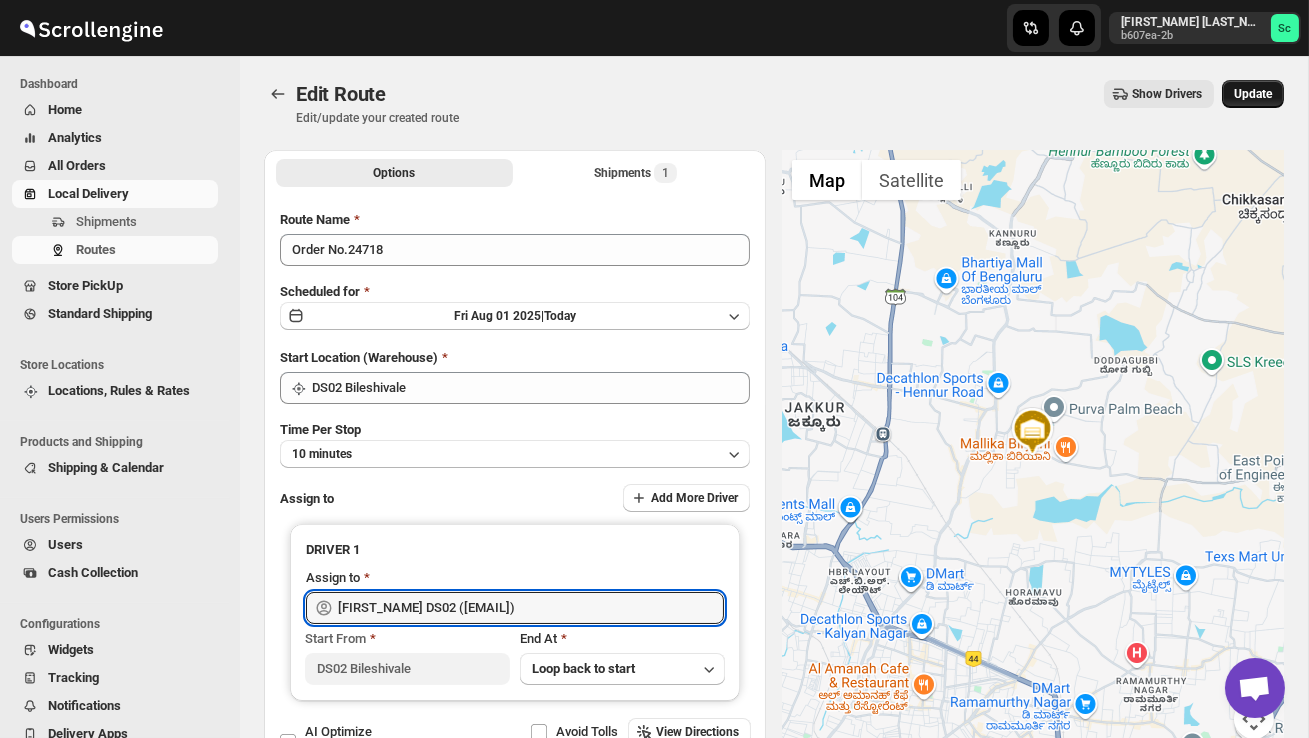 type on "[FIRST_NAME] DS02 ([EMAIL])" 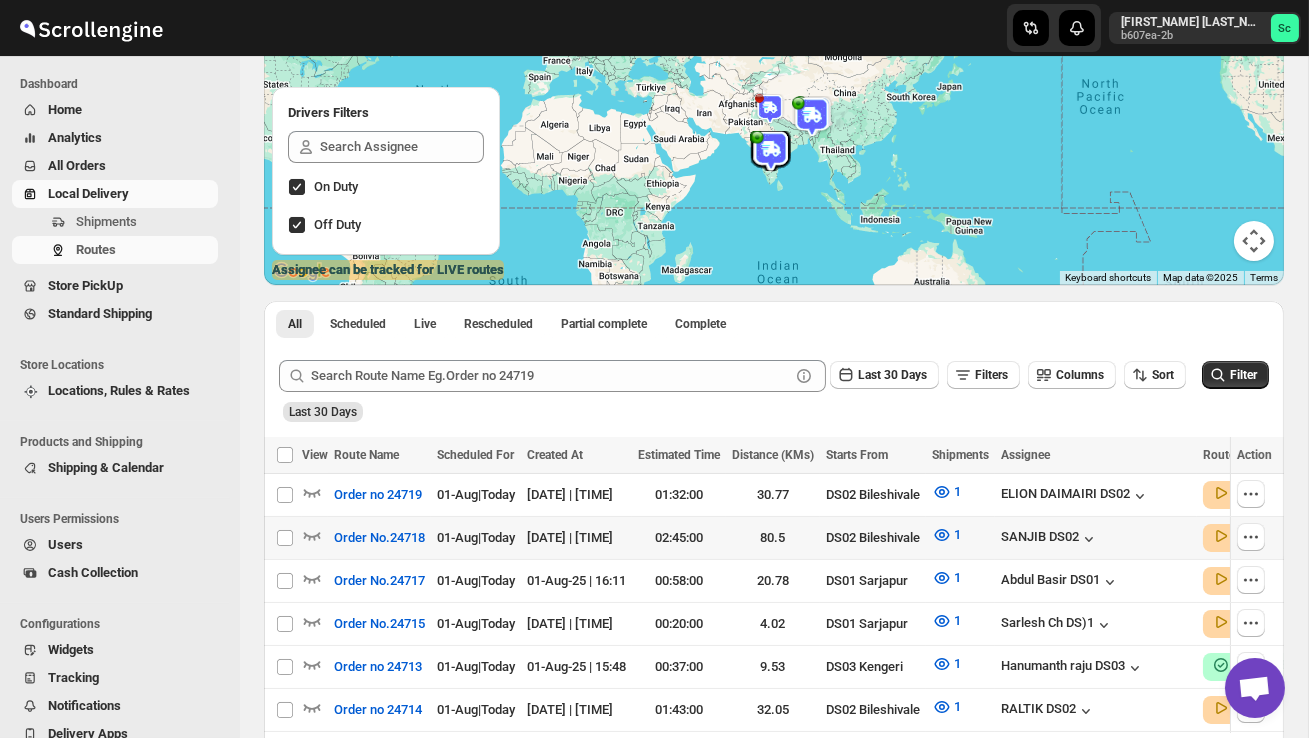 scroll, scrollTop: 205, scrollLeft: 0, axis: vertical 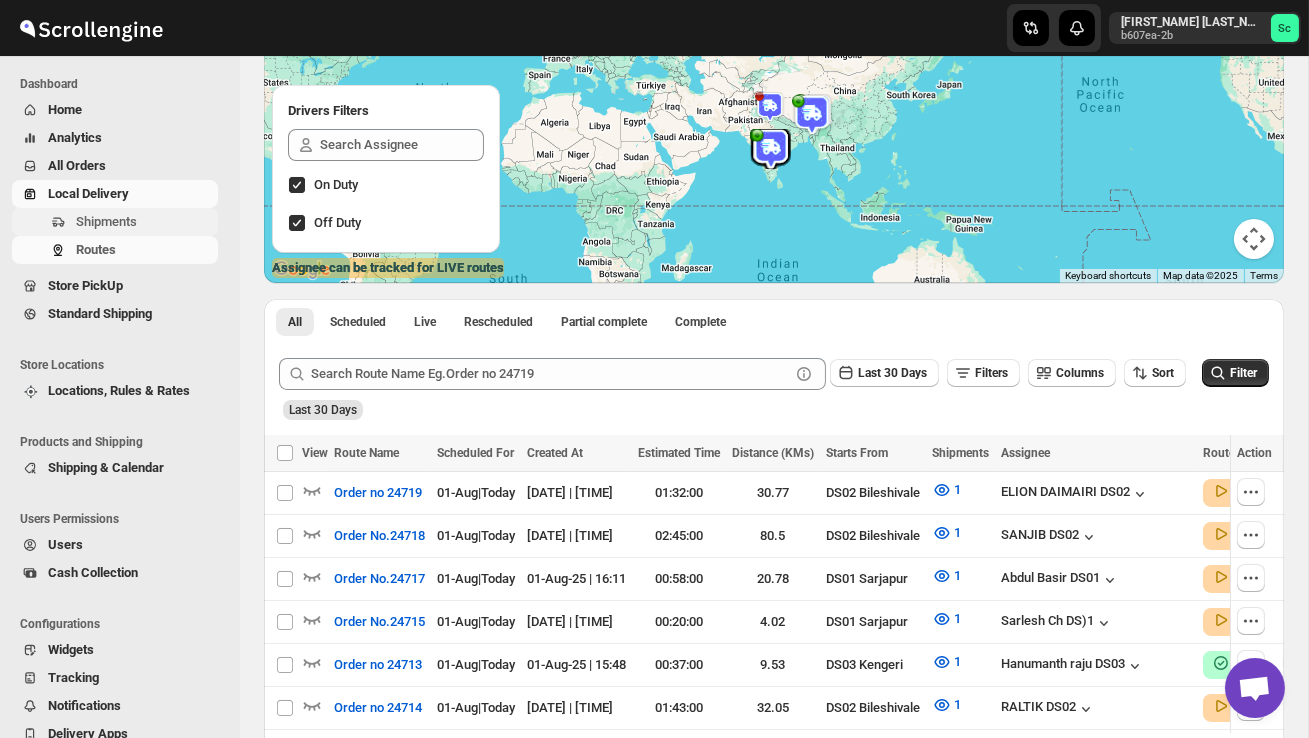 click on "Shipments" at bounding box center (106, 221) 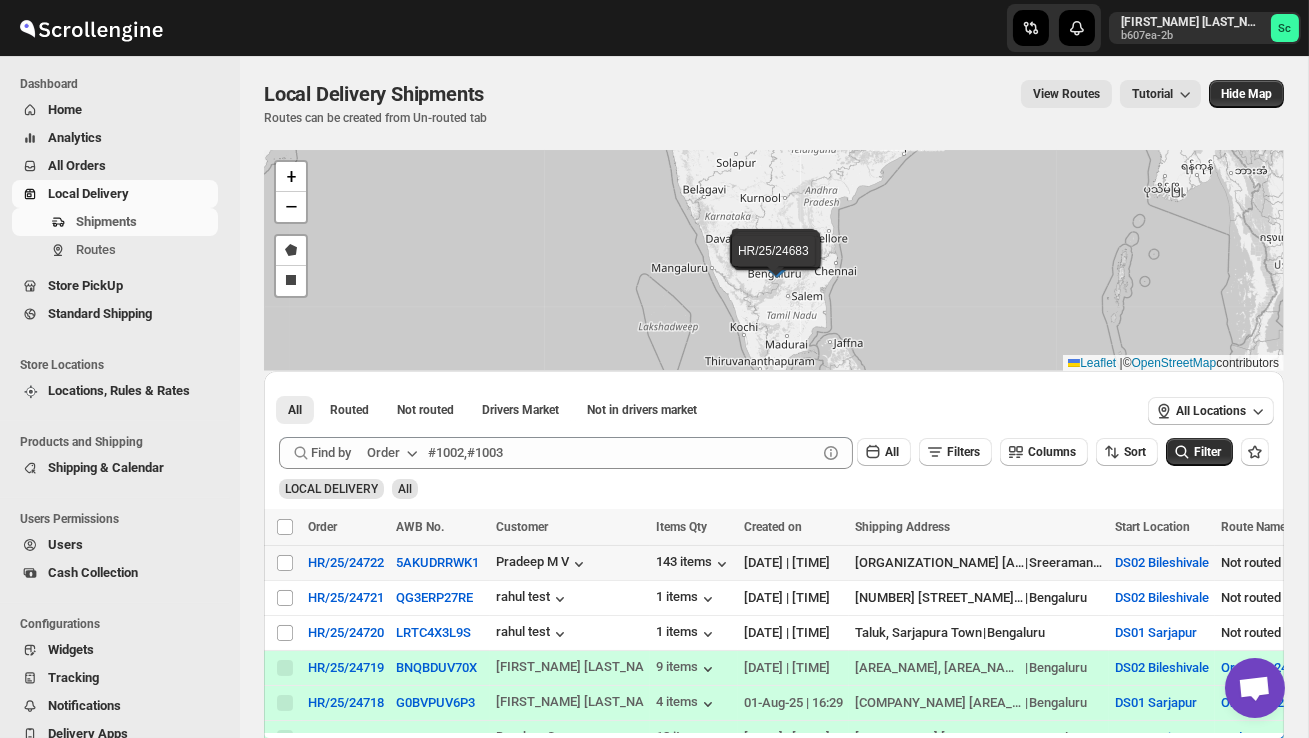 click on "Select shipment" at bounding box center [283, 563] 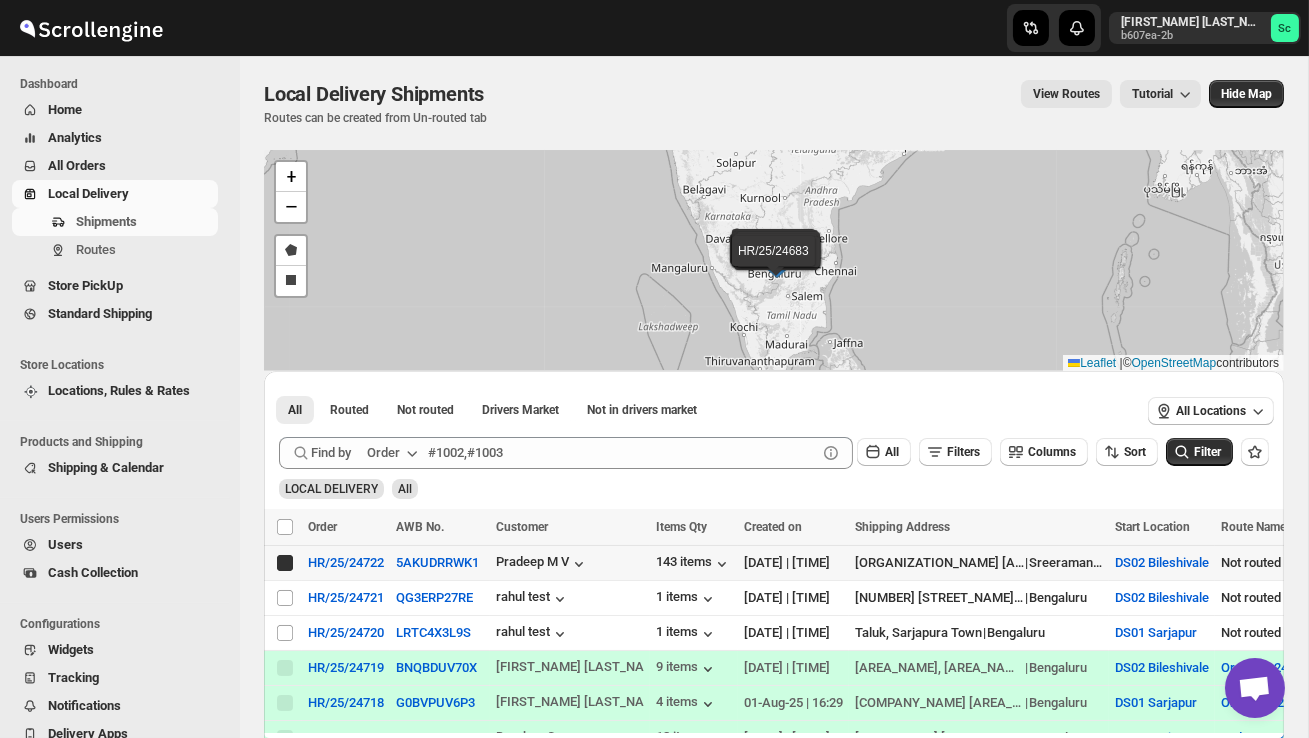 checkbox on "true" 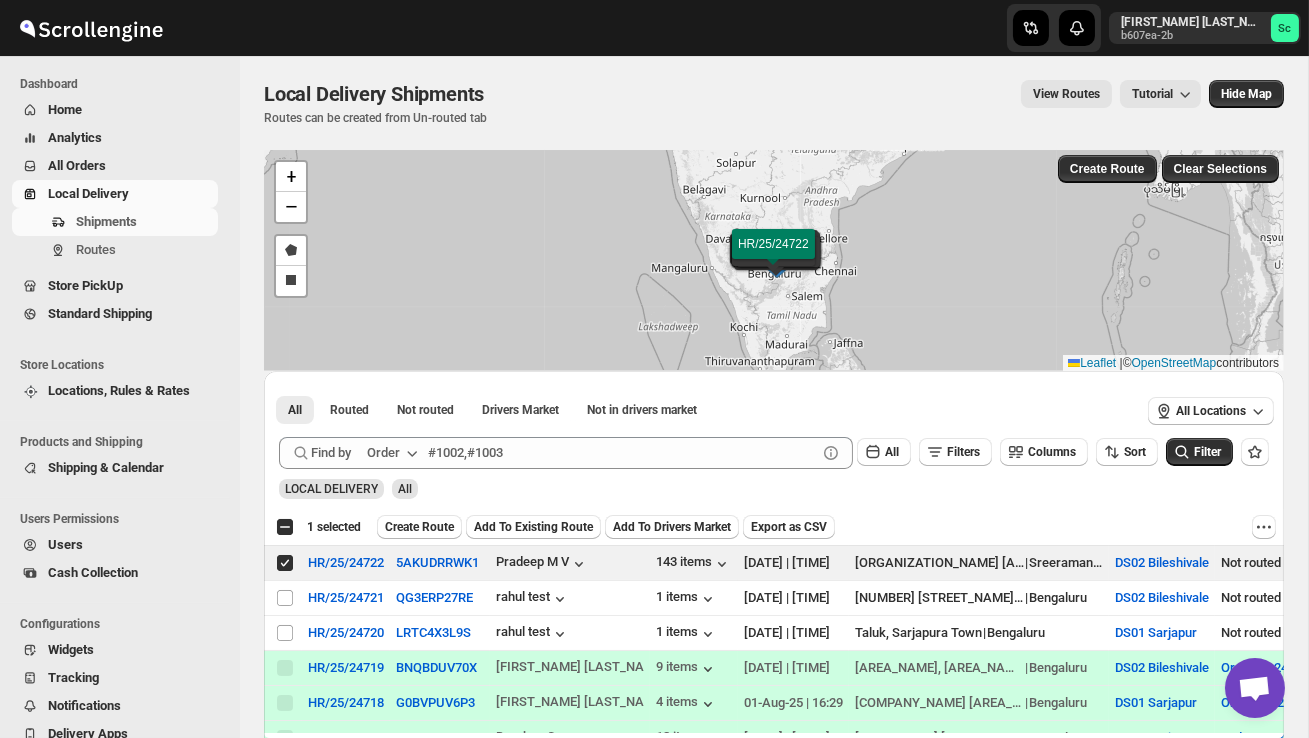 click on "Create Route" at bounding box center [419, 527] 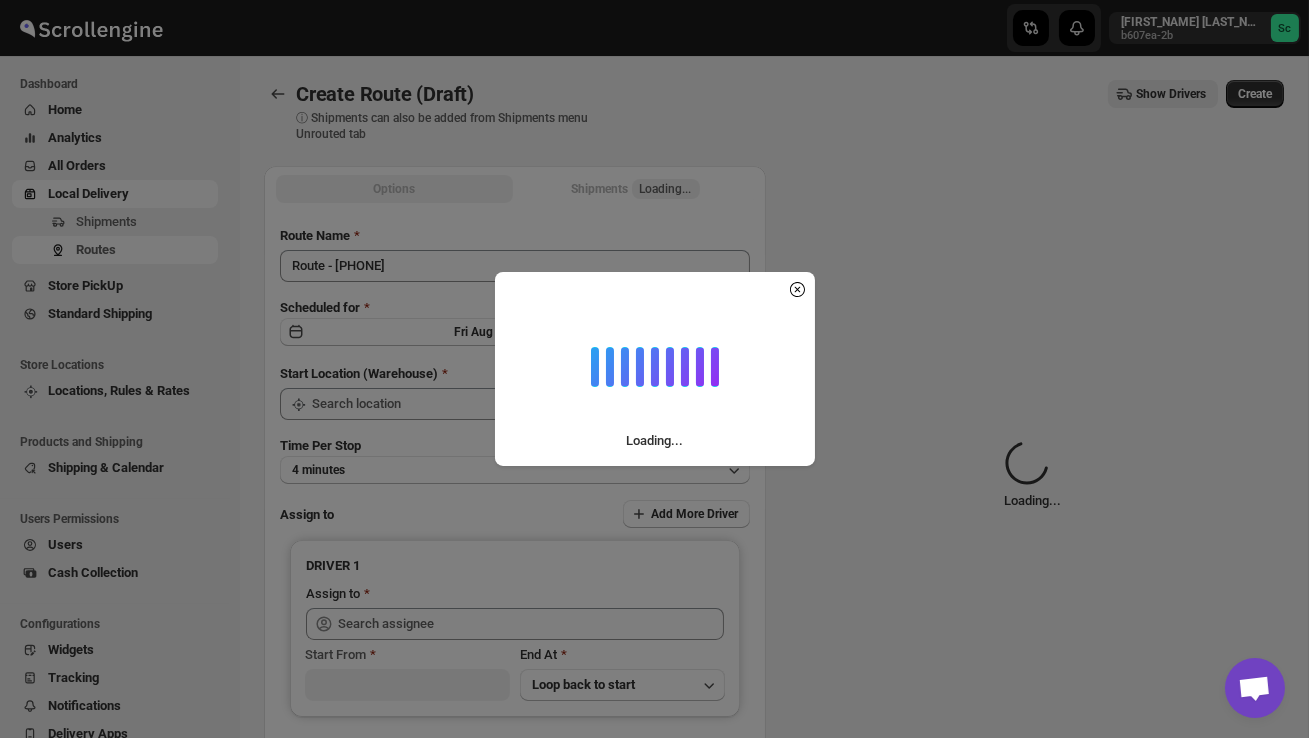 type on "DS02 Bileshivale" 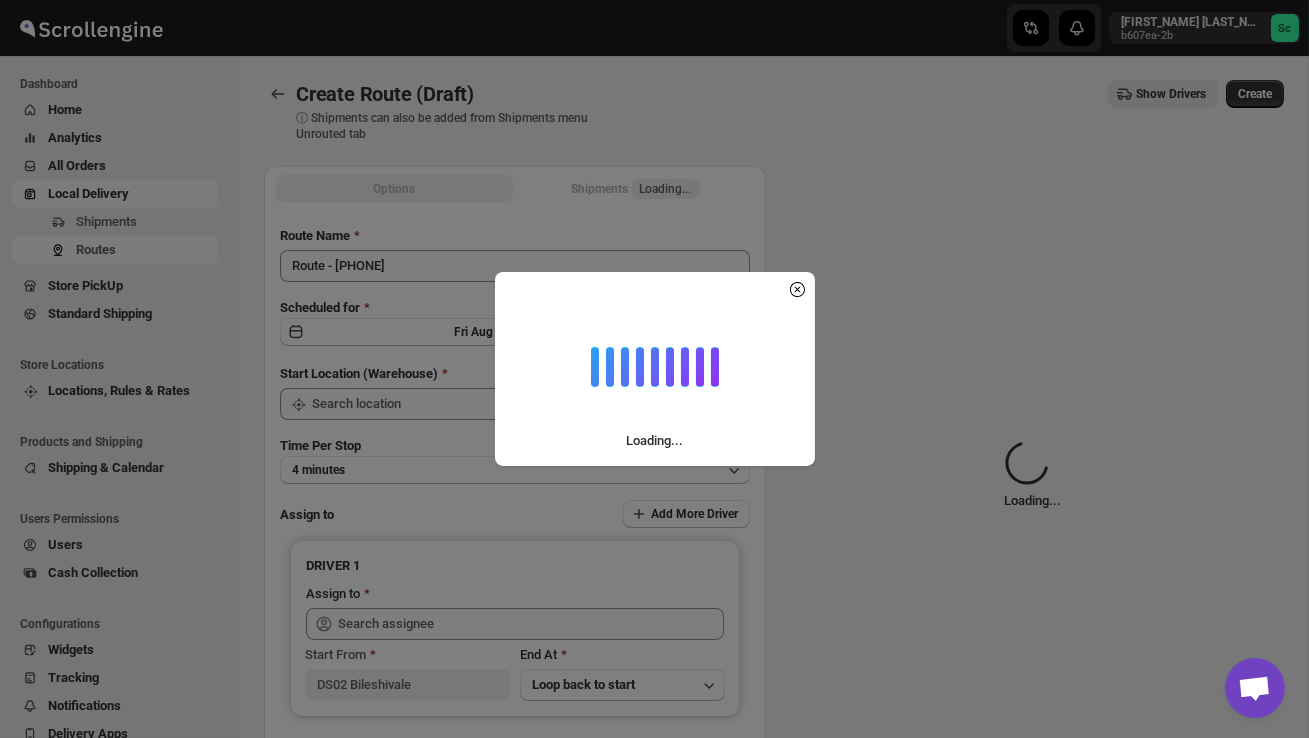 type on "DS02 Bileshivale" 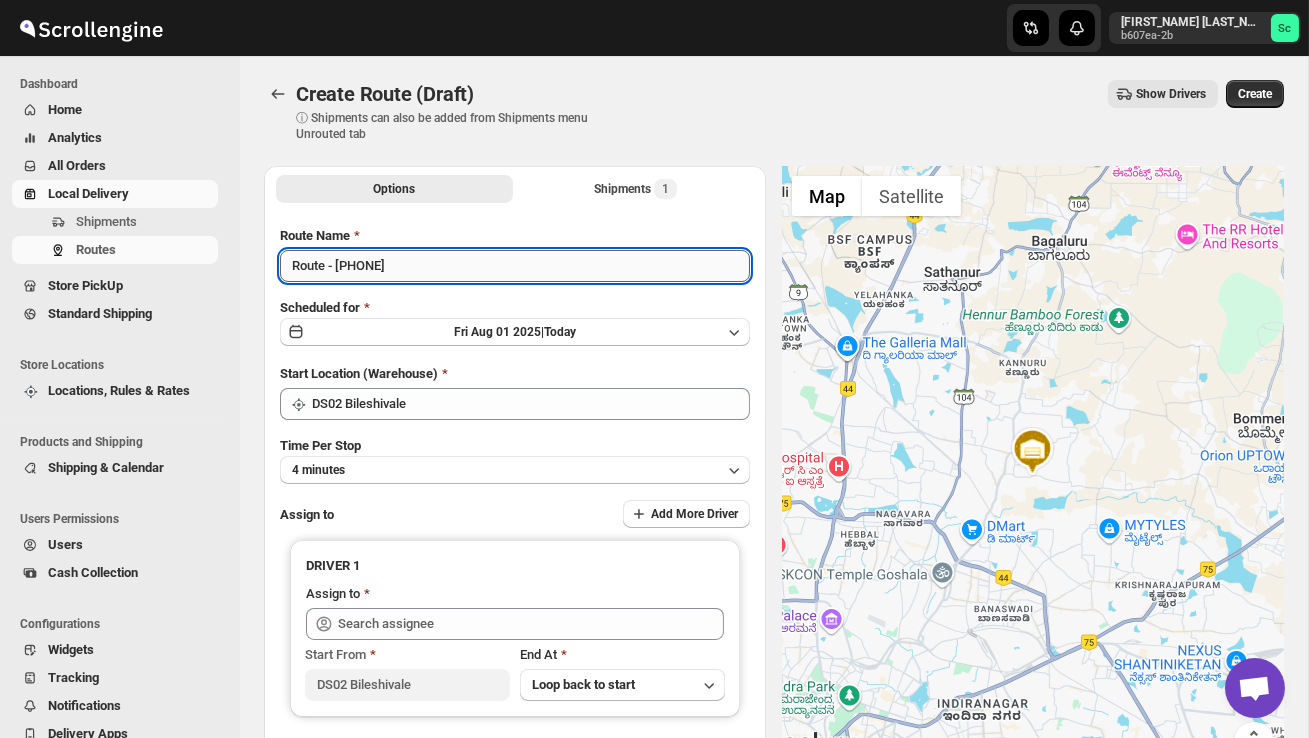 click on "Route - [PHONE]" at bounding box center (515, 266) 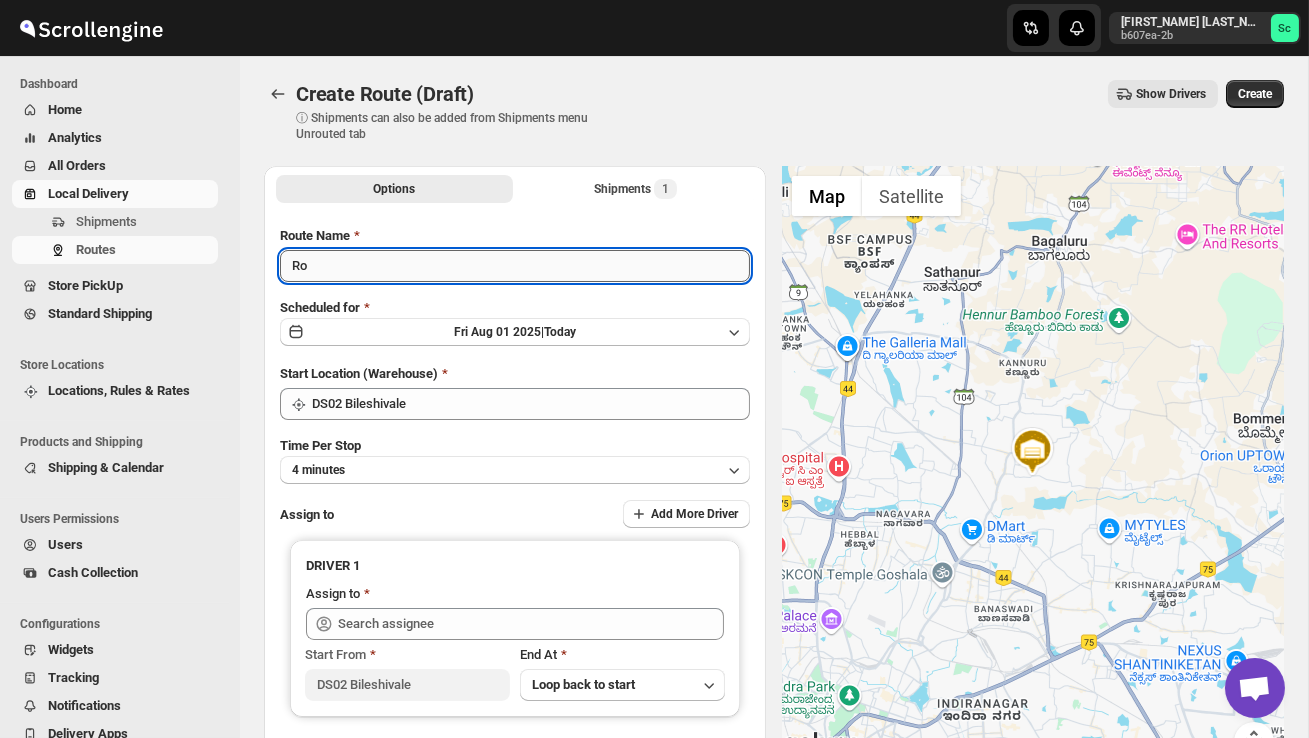 type on "R" 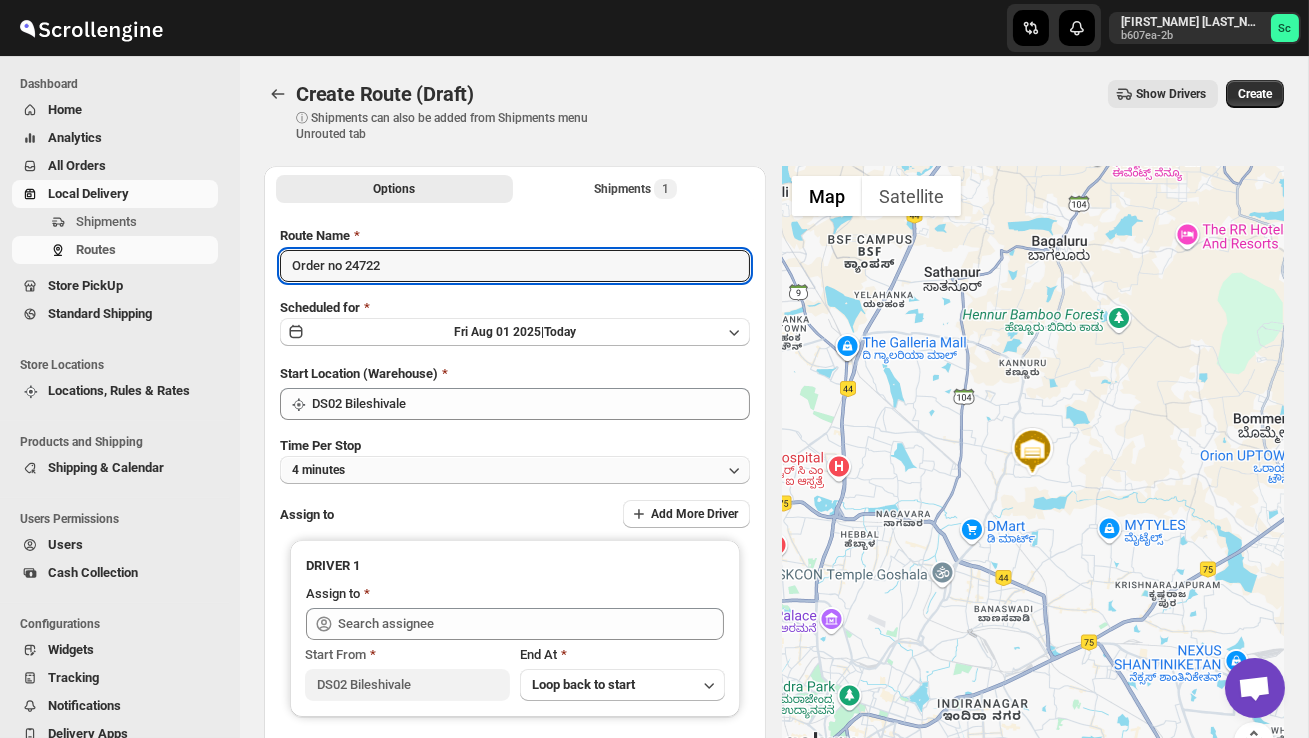 type on "Order no 24722" 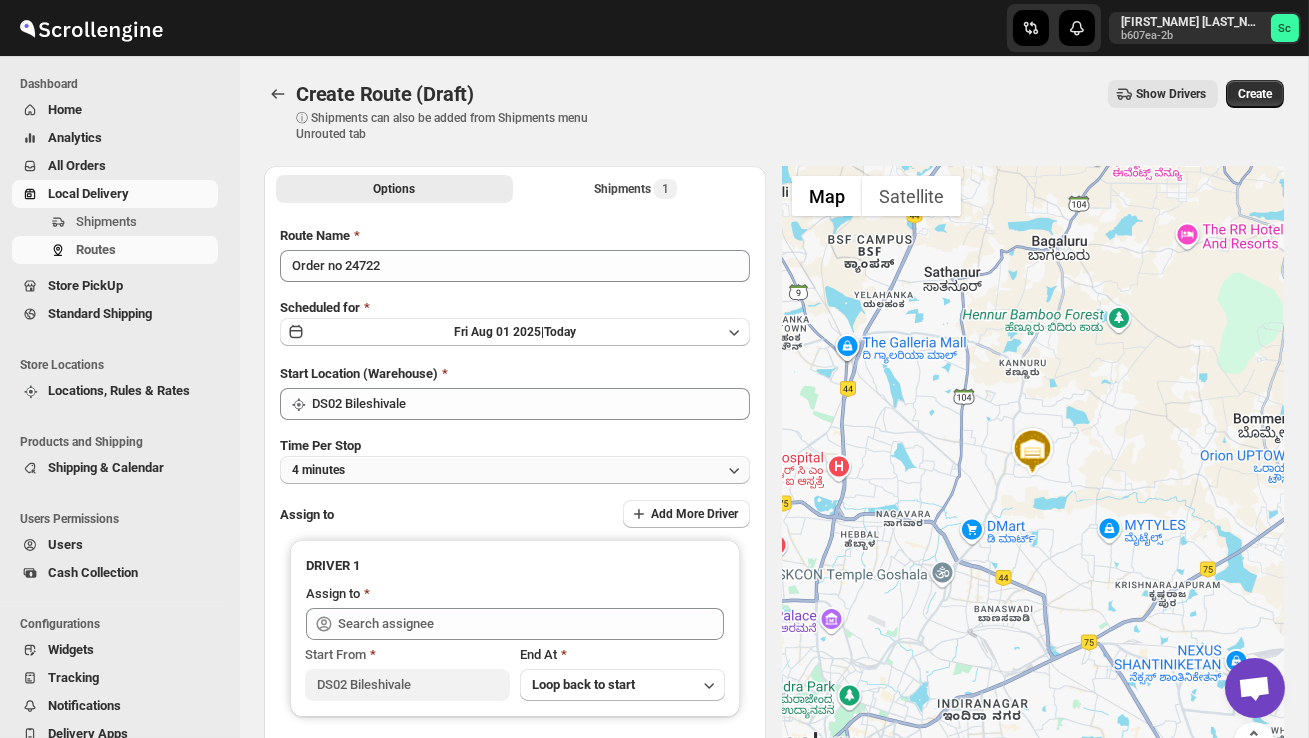 click on "4 minutes" at bounding box center [515, 470] 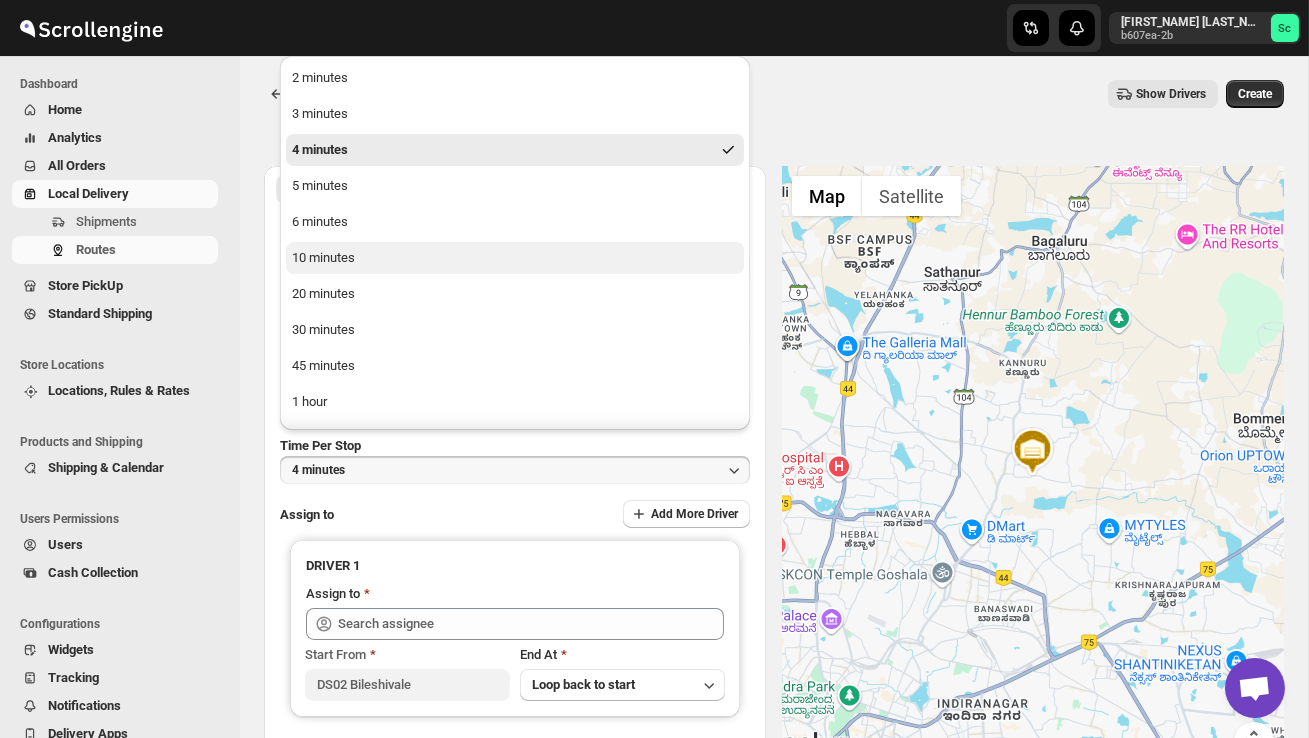 click on "10 minutes" at bounding box center [515, 258] 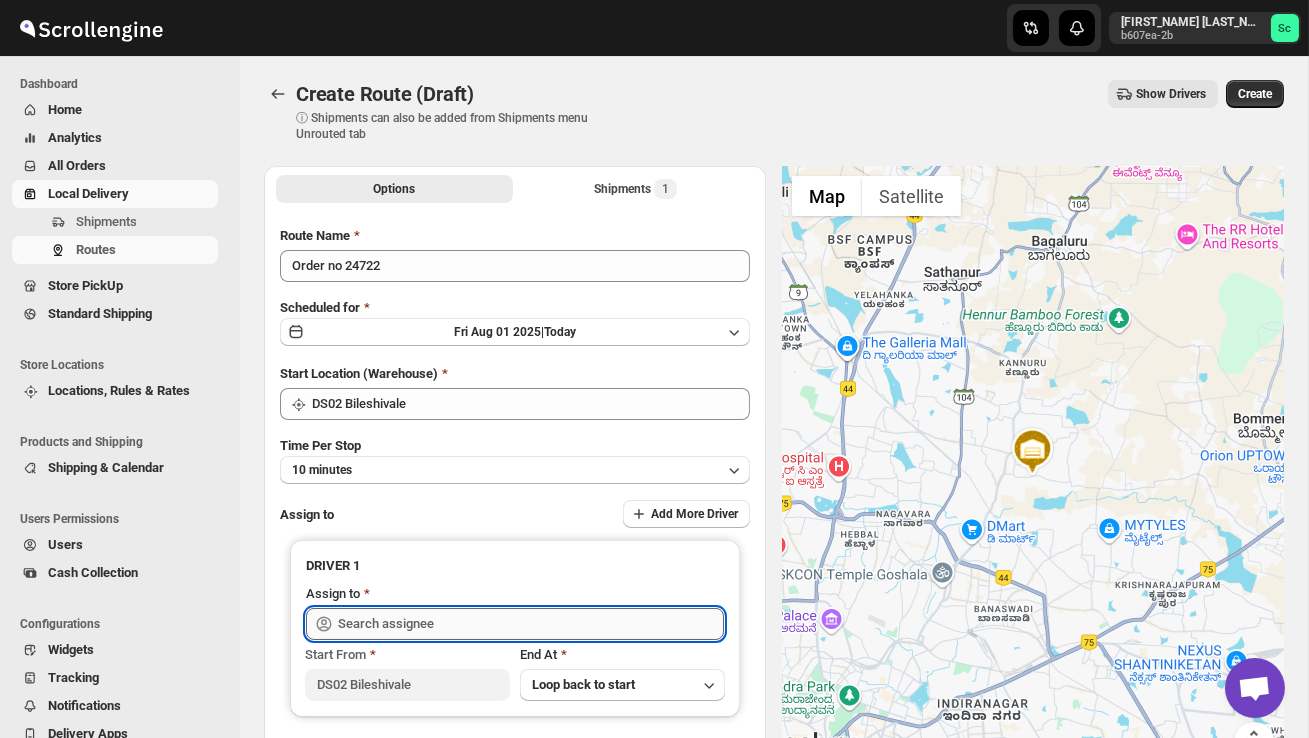 click at bounding box center (531, 624) 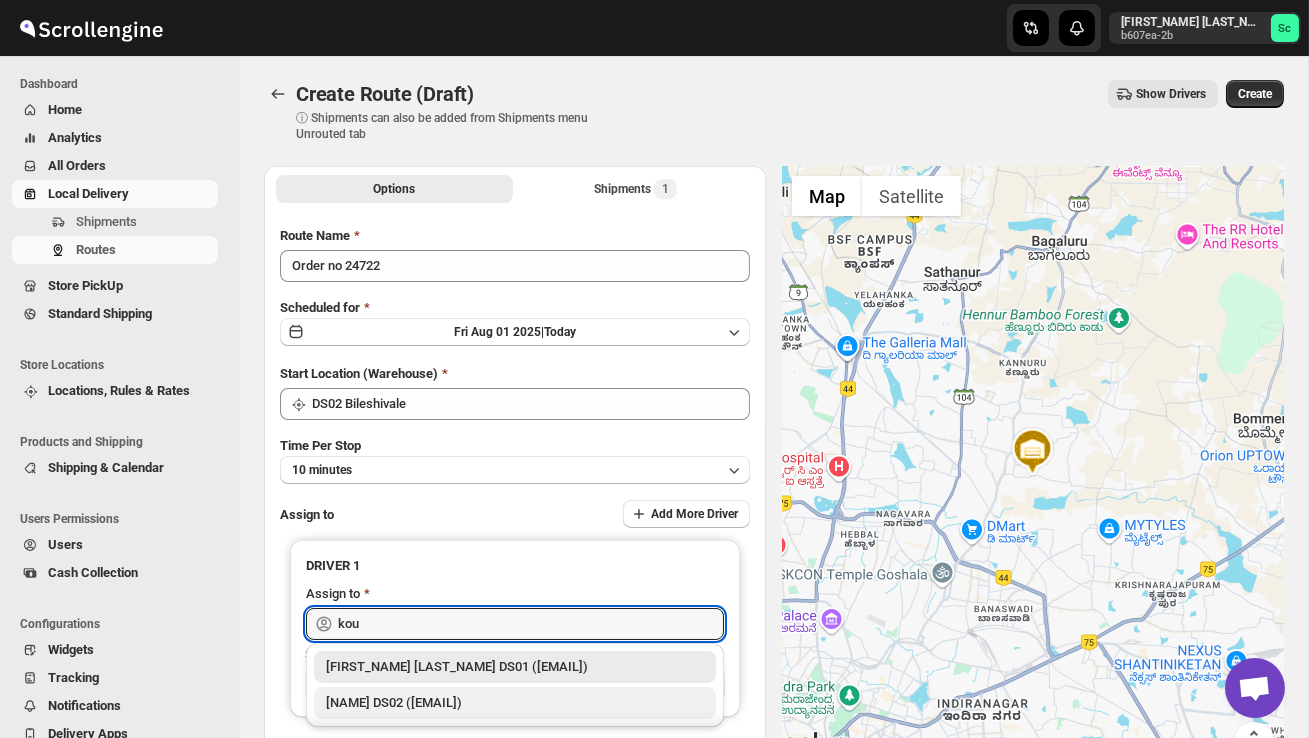 click on "[NAME] DS02 ([EMAIL])" at bounding box center (515, 703) 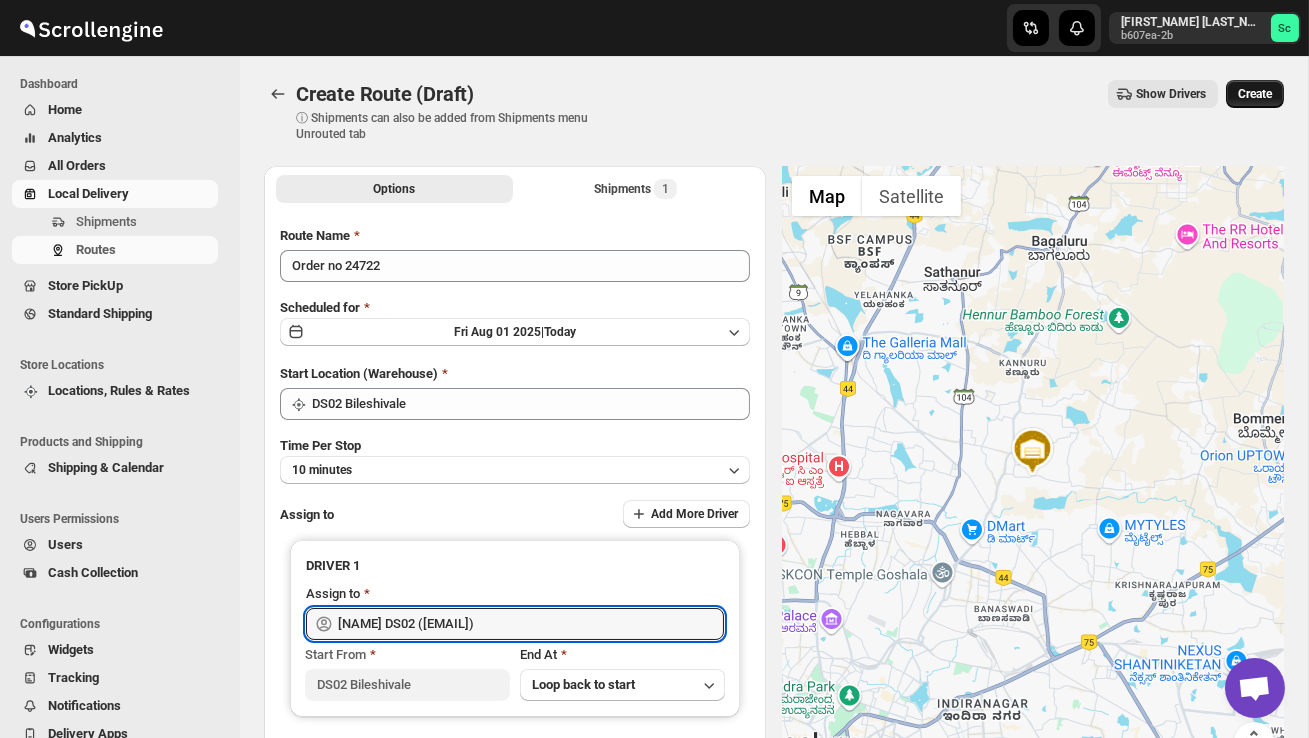 type on "[NAME] DS02 ([EMAIL])" 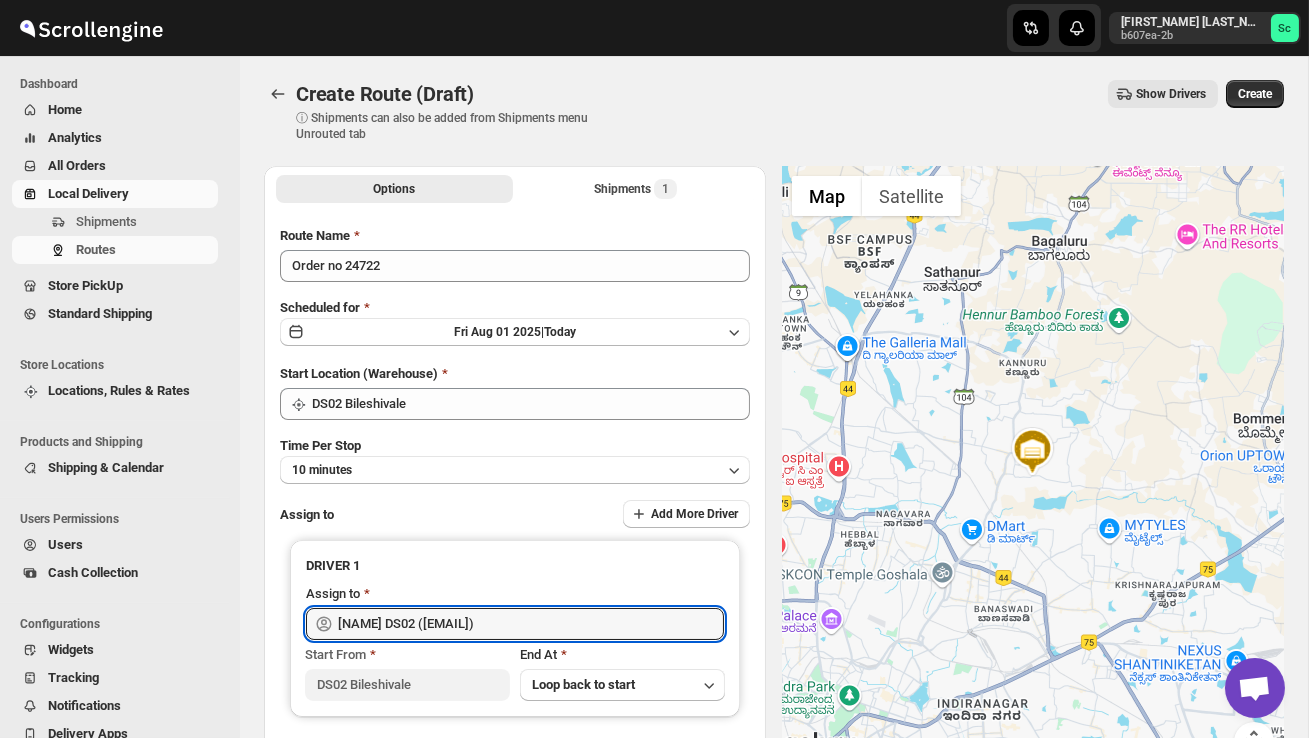 click on "Create" at bounding box center (1255, 94) 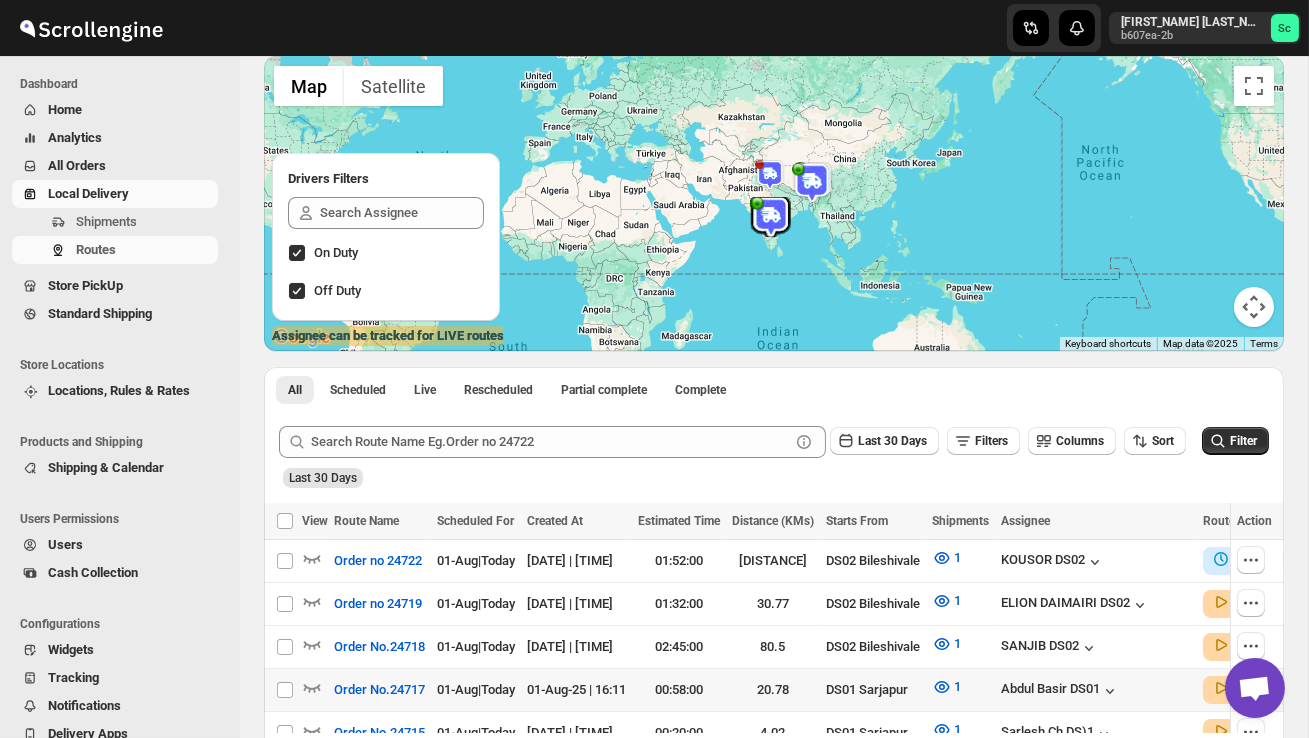 scroll, scrollTop: 143, scrollLeft: 0, axis: vertical 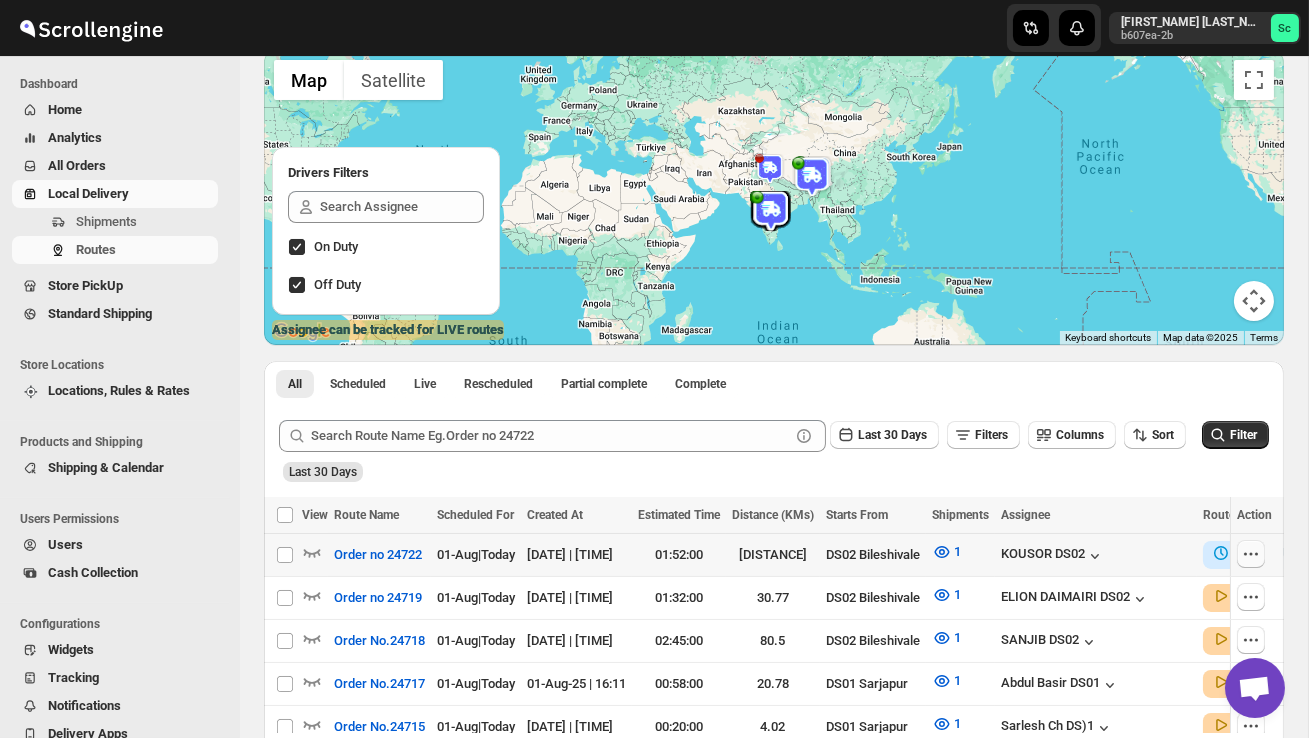 click 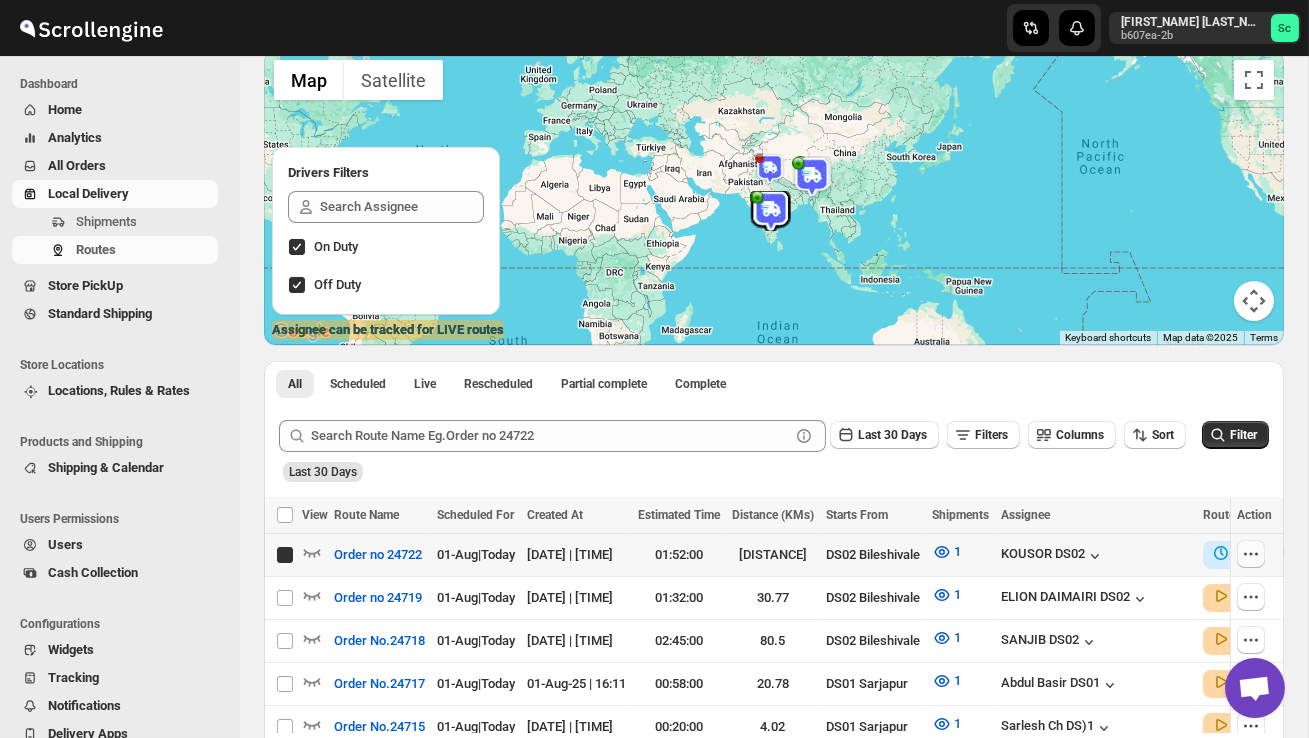 checkbox on "true" 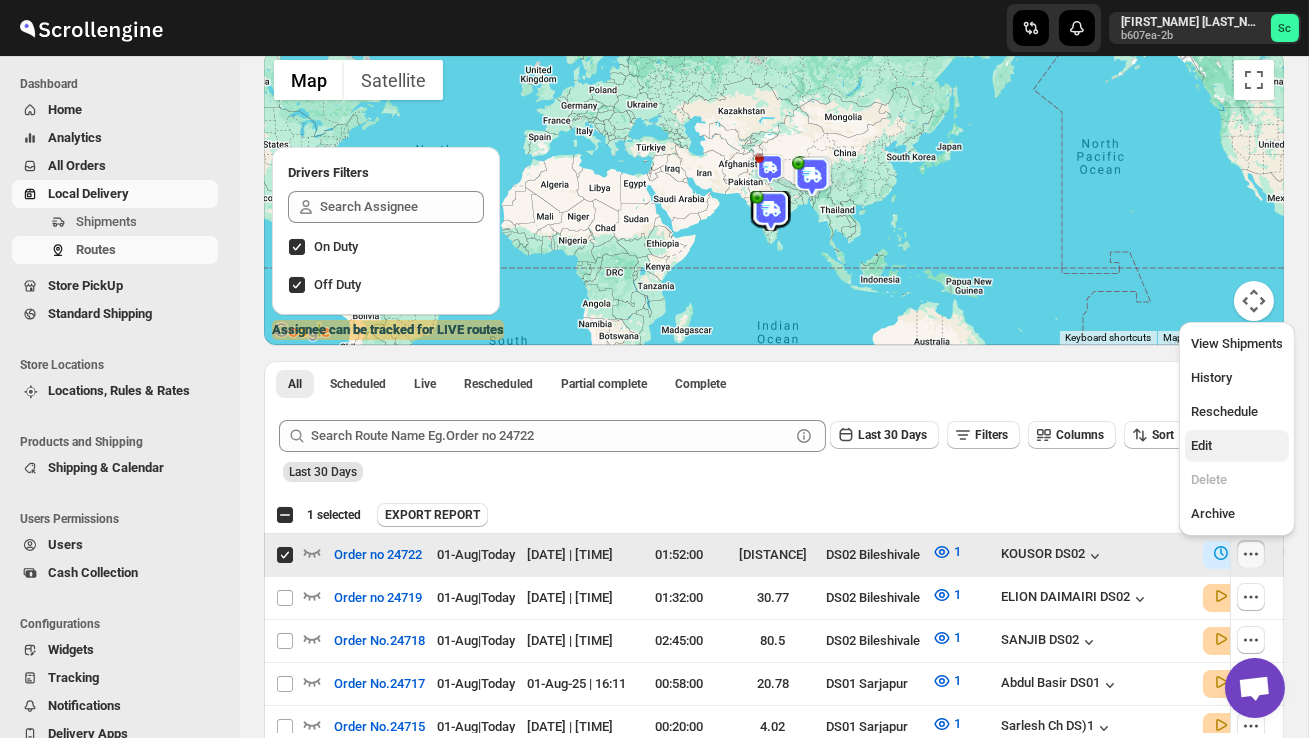 click on "Edit" at bounding box center [1237, 446] 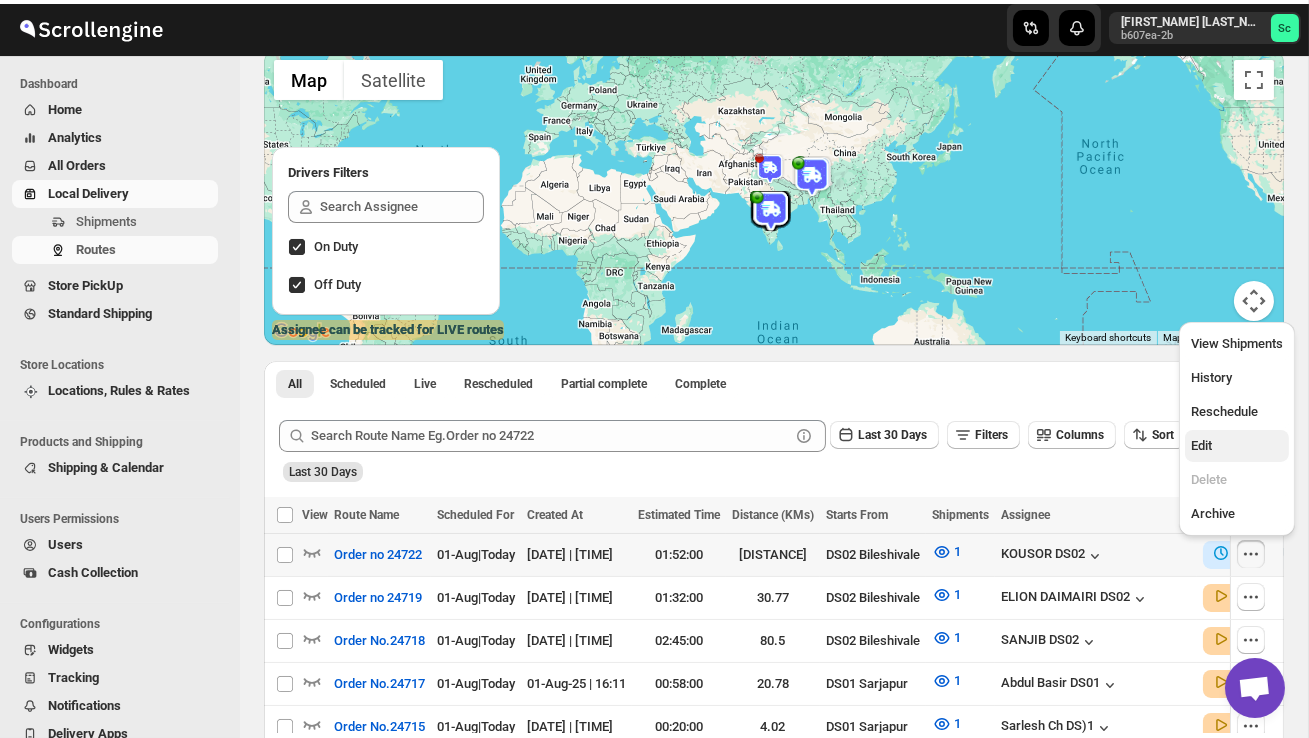 scroll, scrollTop: 0, scrollLeft: 0, axis: both 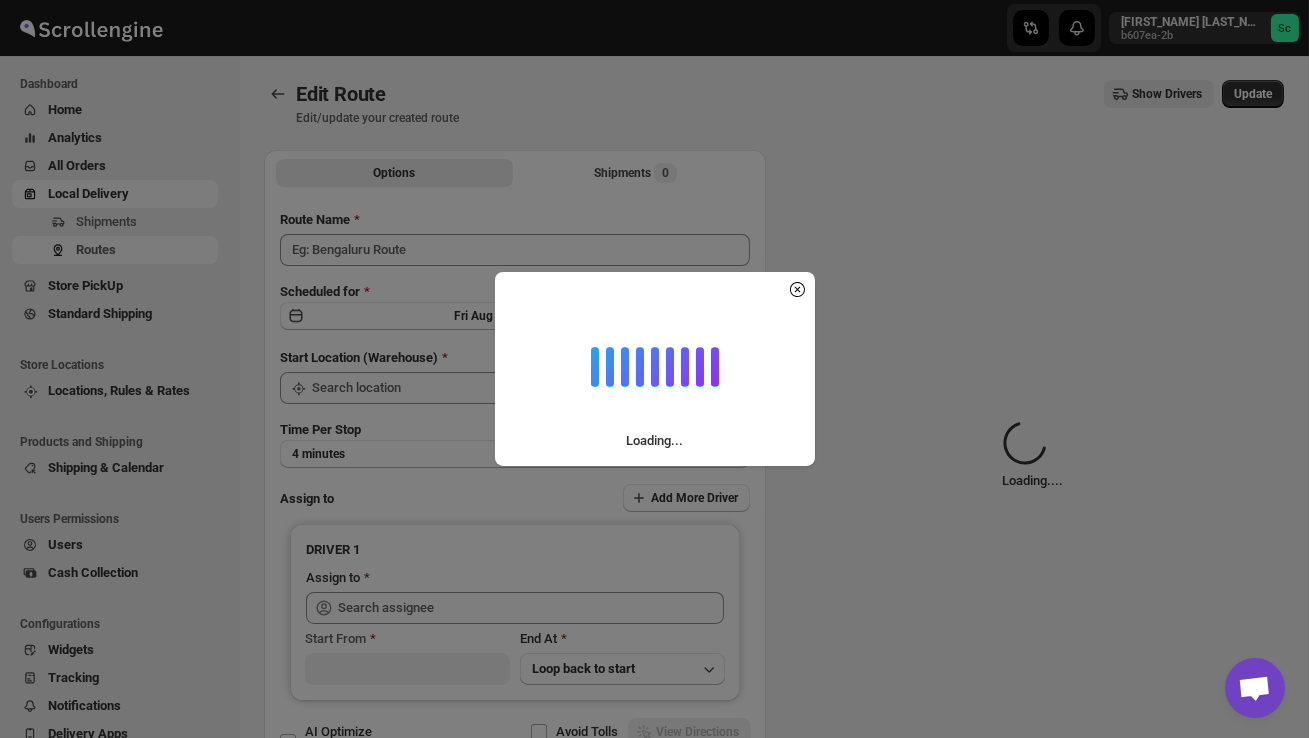 type on "Order no 24722" 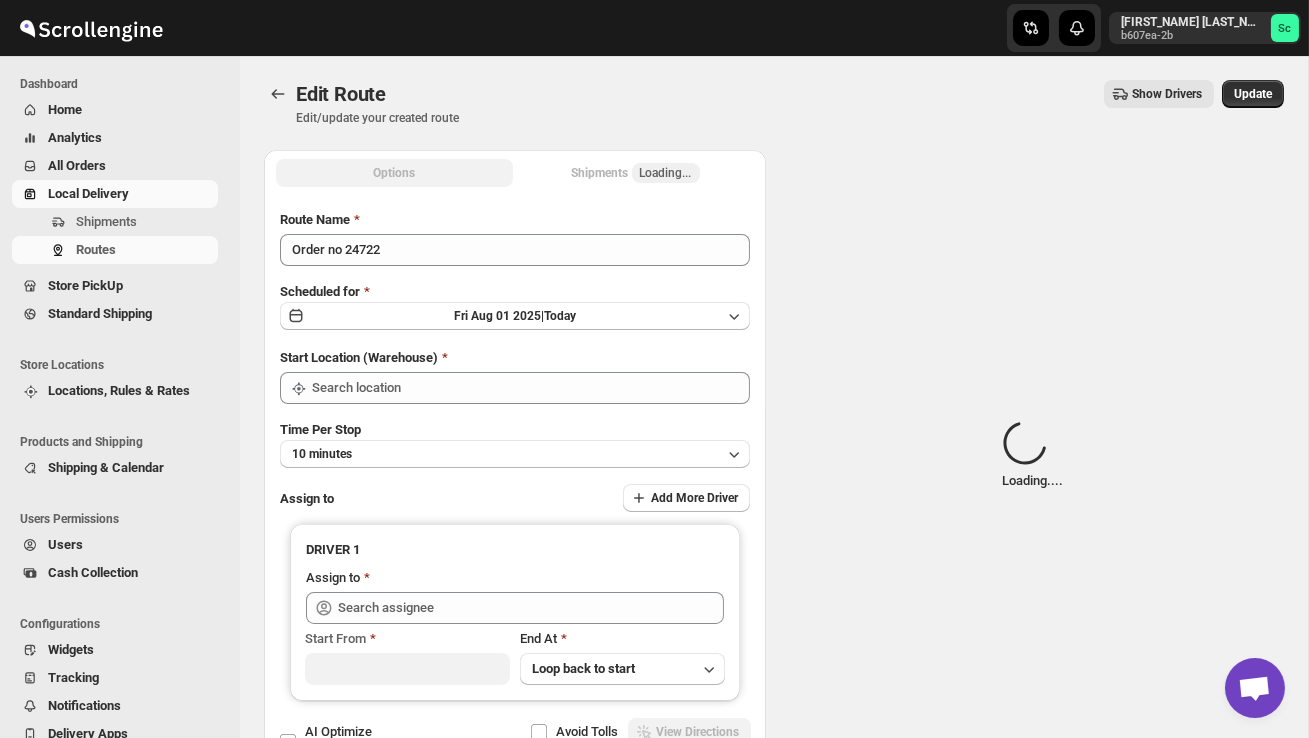 type on "DS02 Bileshivale" 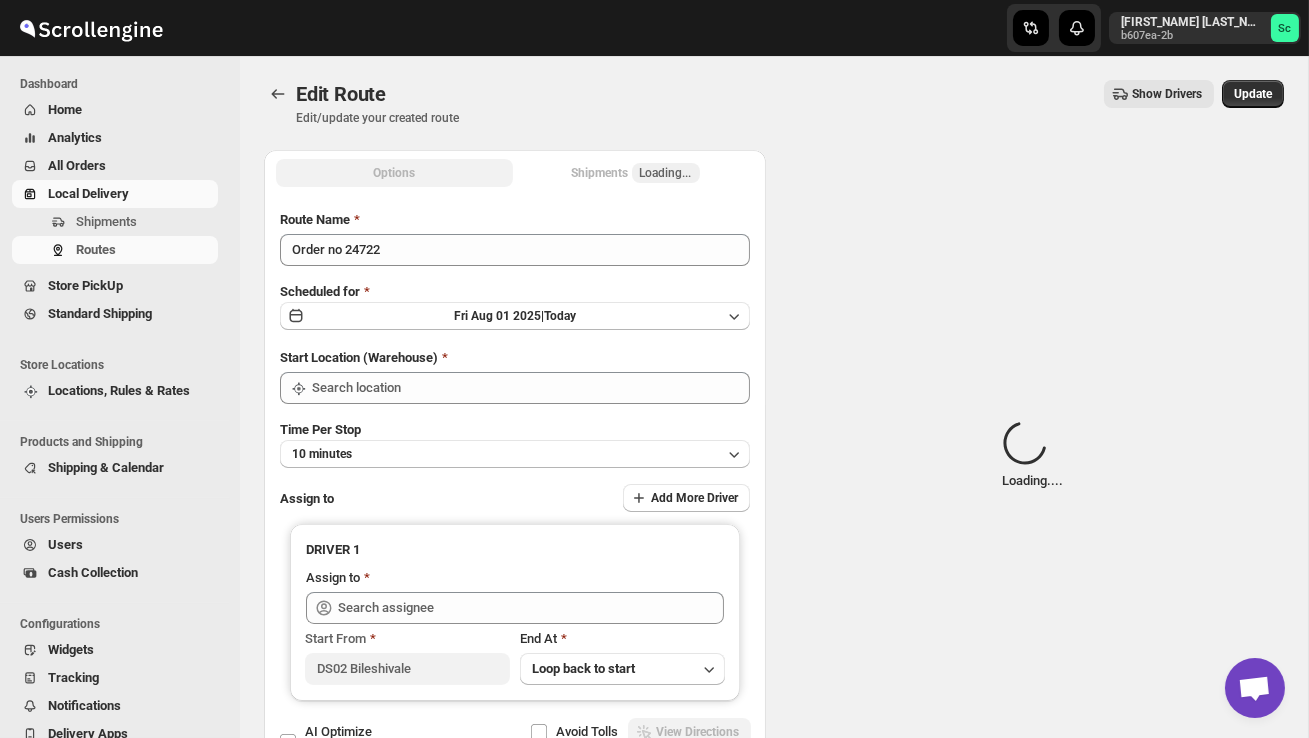 type on "DS02 Bileshivale" 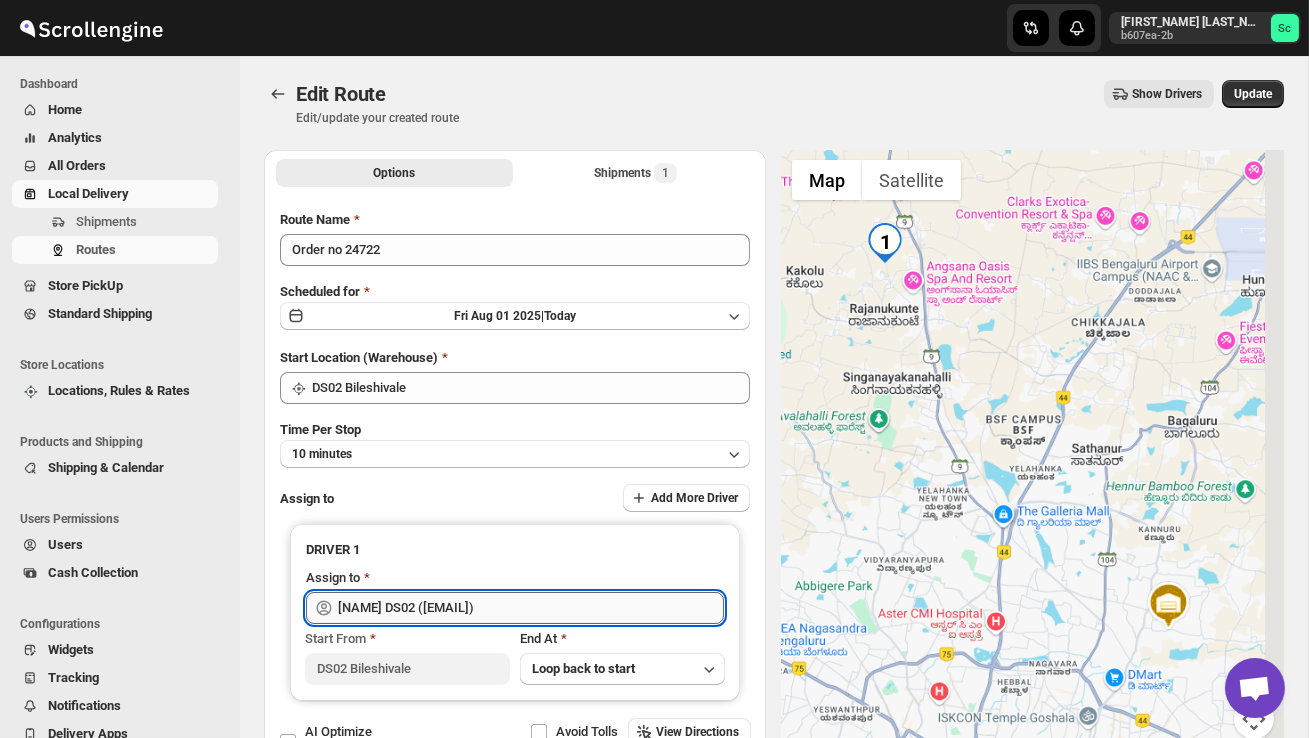 click on "[NAME] DS02 ([EMAIL])" at bounding box center [531, 608] 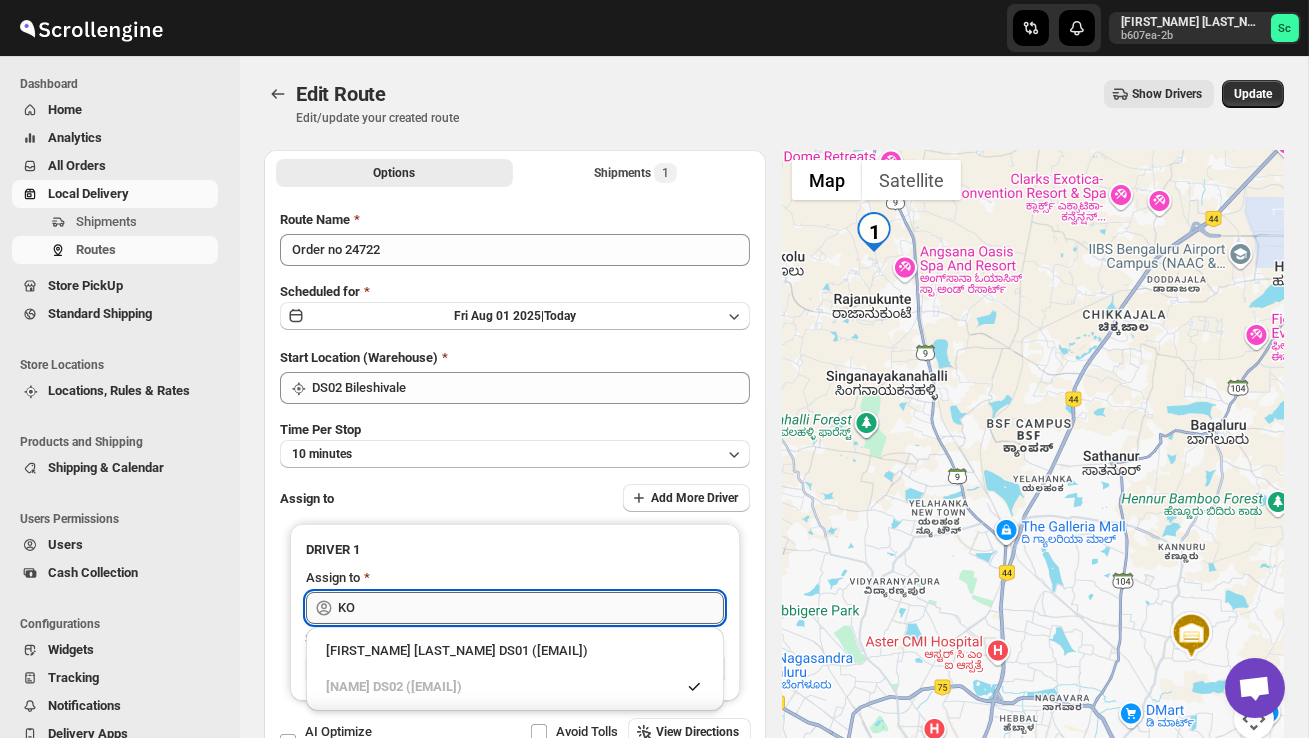 type on "K" 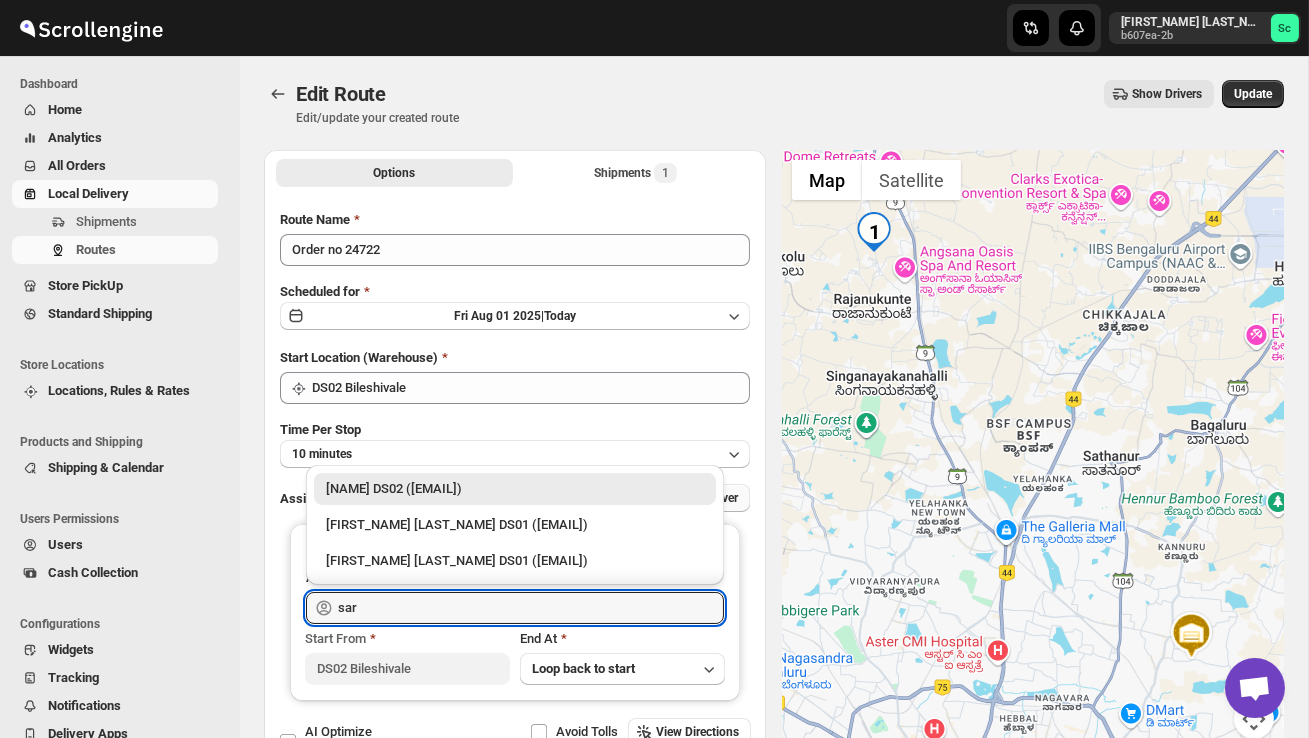 click on "[NAME] DS02 ([EMAIL])" at bounding box center [515, 489] 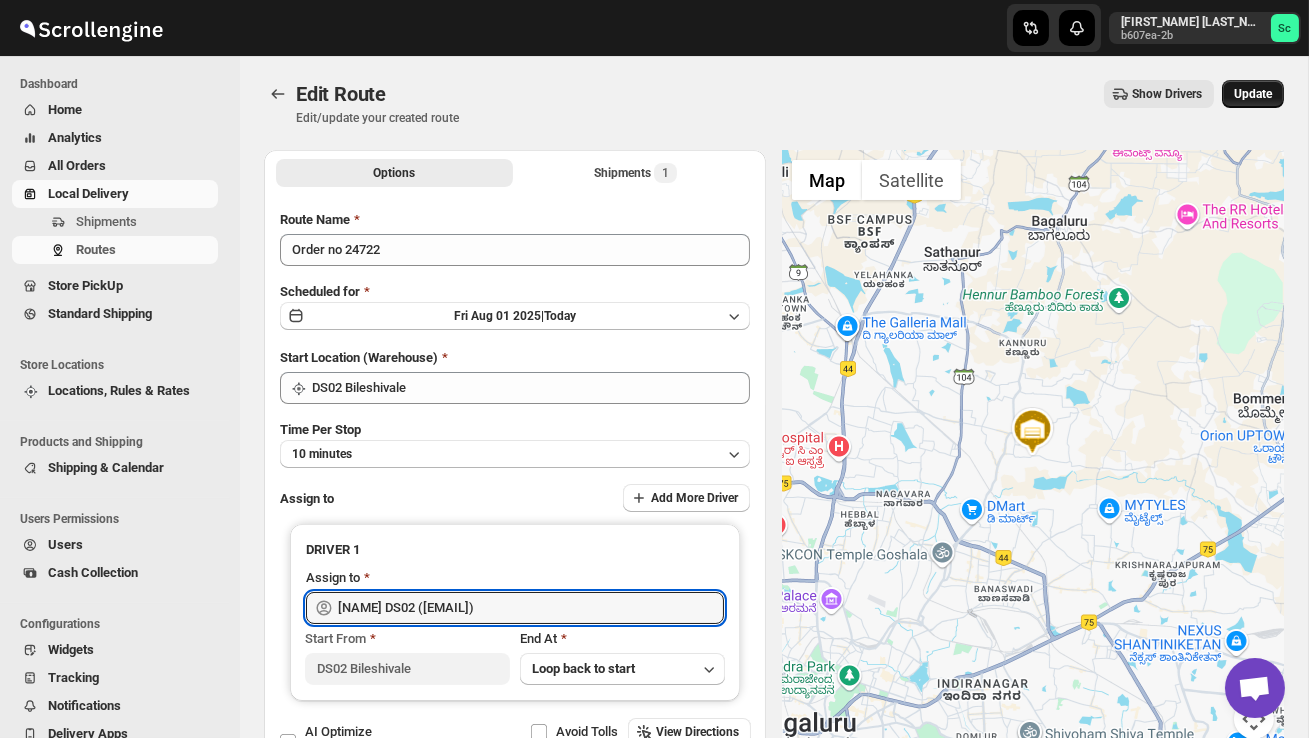 type on "[NAME] DS02 ([EMAIL])" 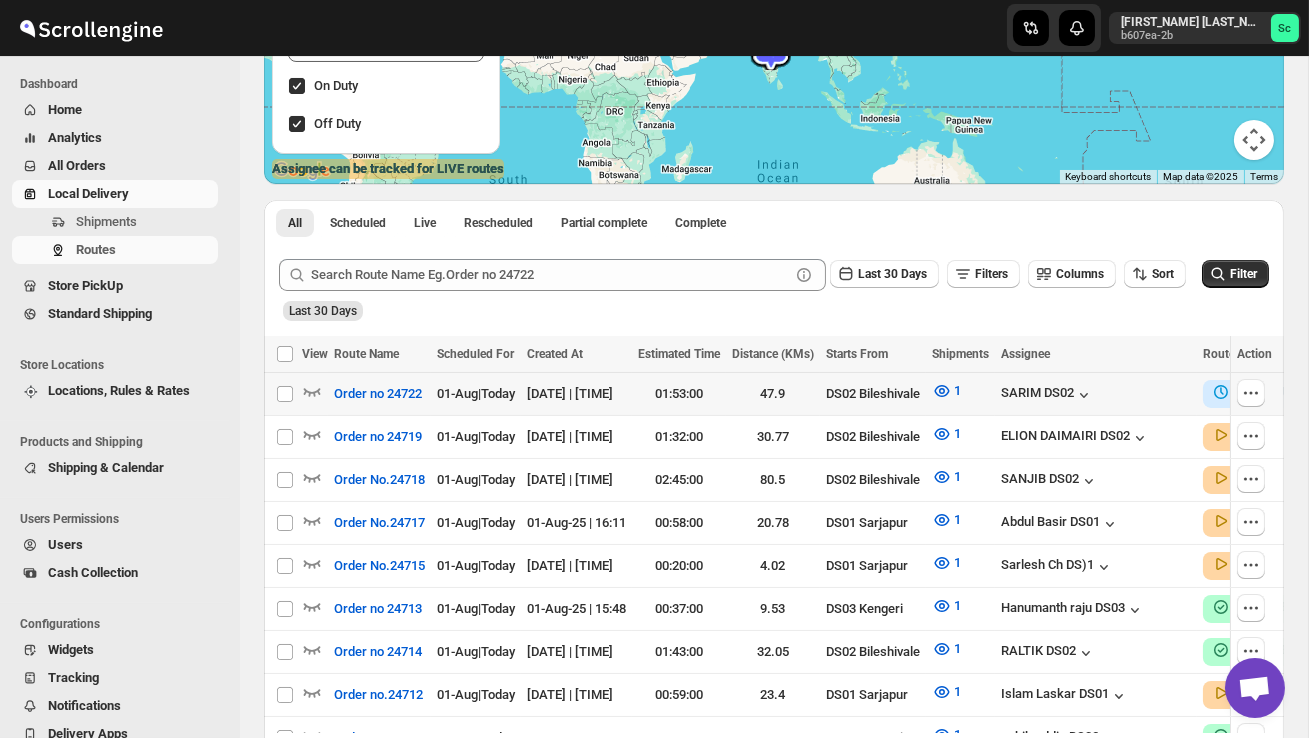 scroll, scrollTop: 391, scrollLeft: 0, axis: vertical 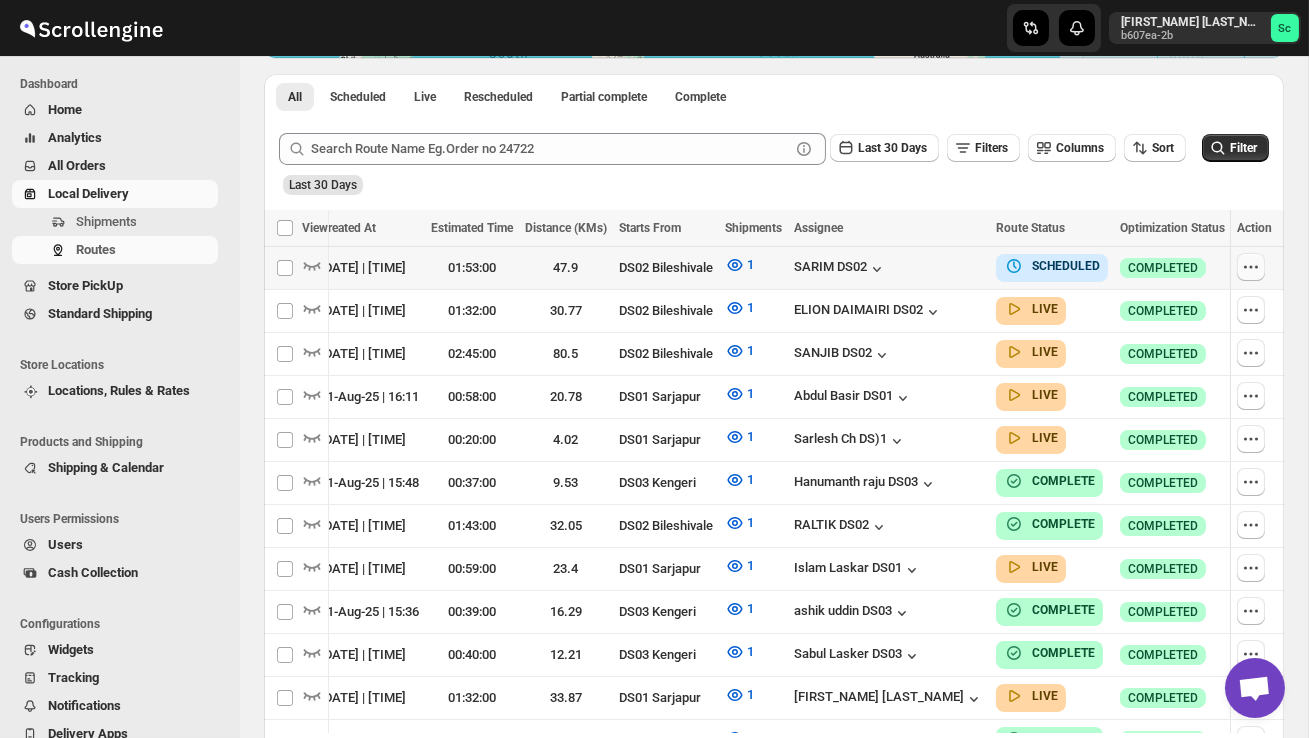 click 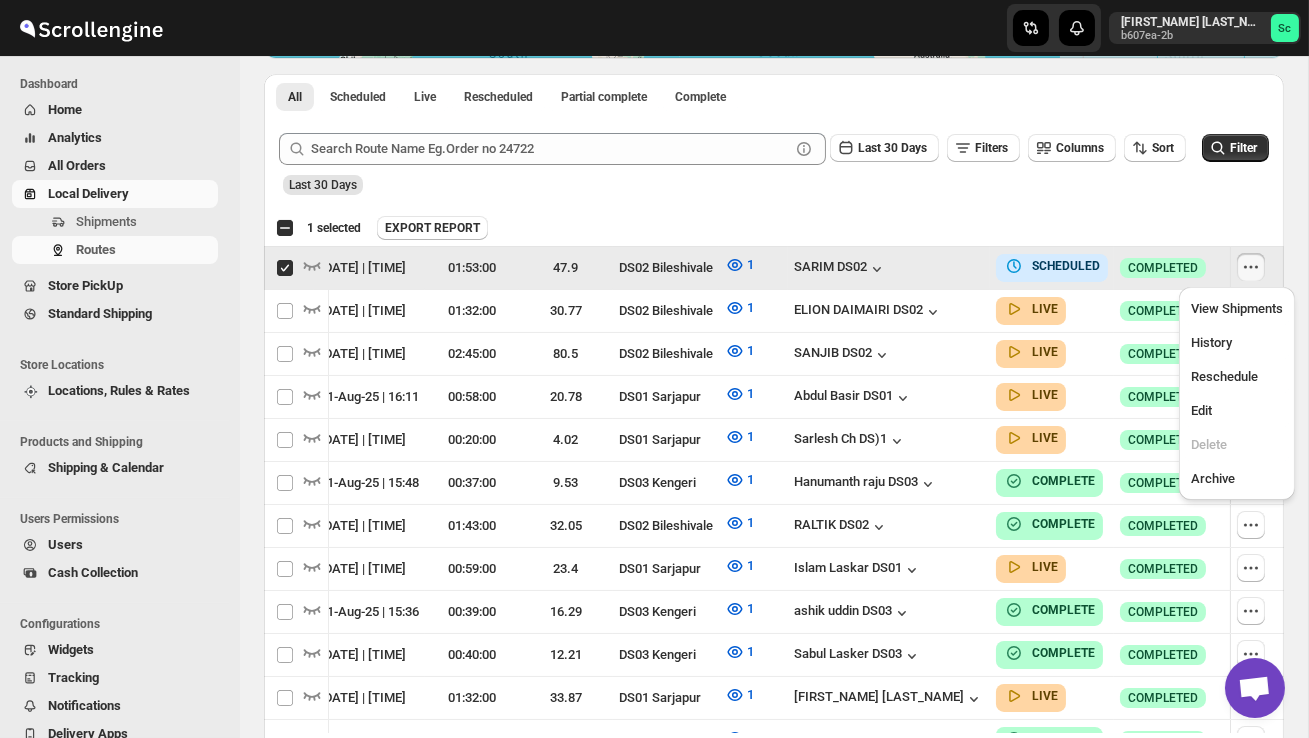 scroll, scrollTop: 0, scrollLeft: 1, axis: horizontal 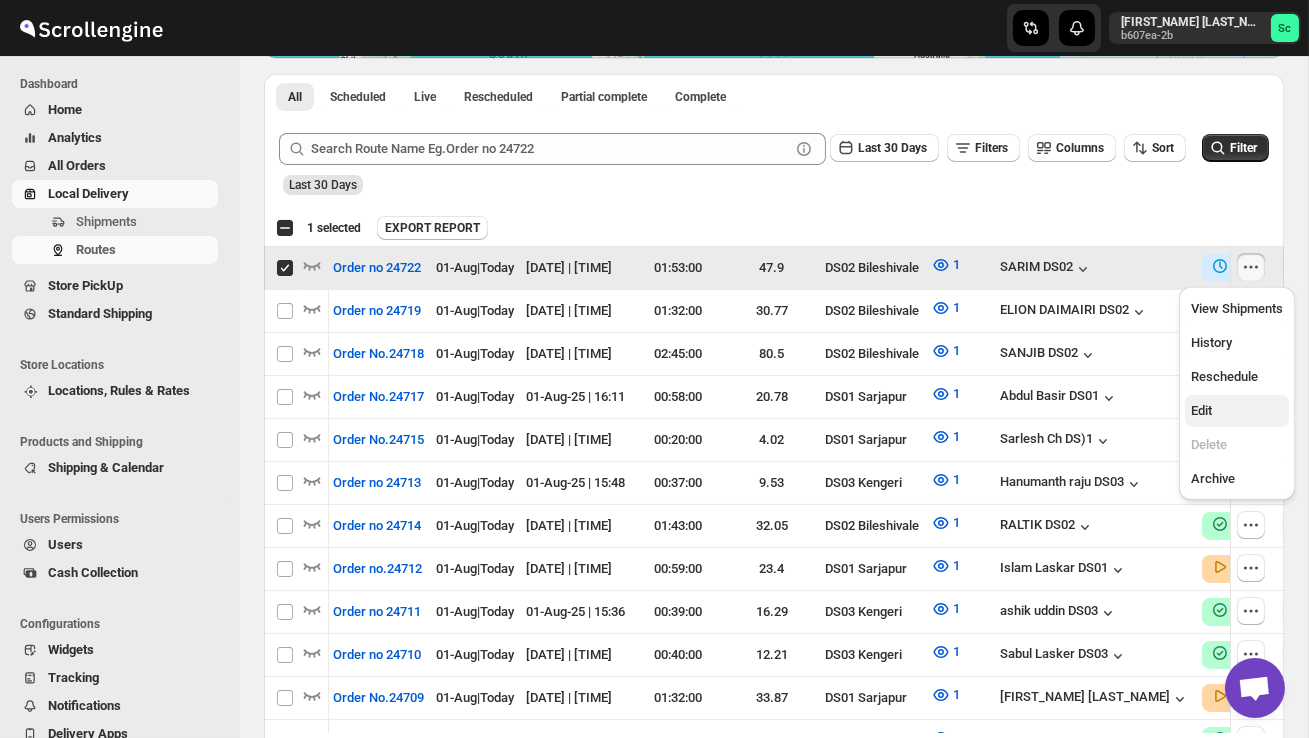 click on "Edit" at bounding box center [1237, 411] 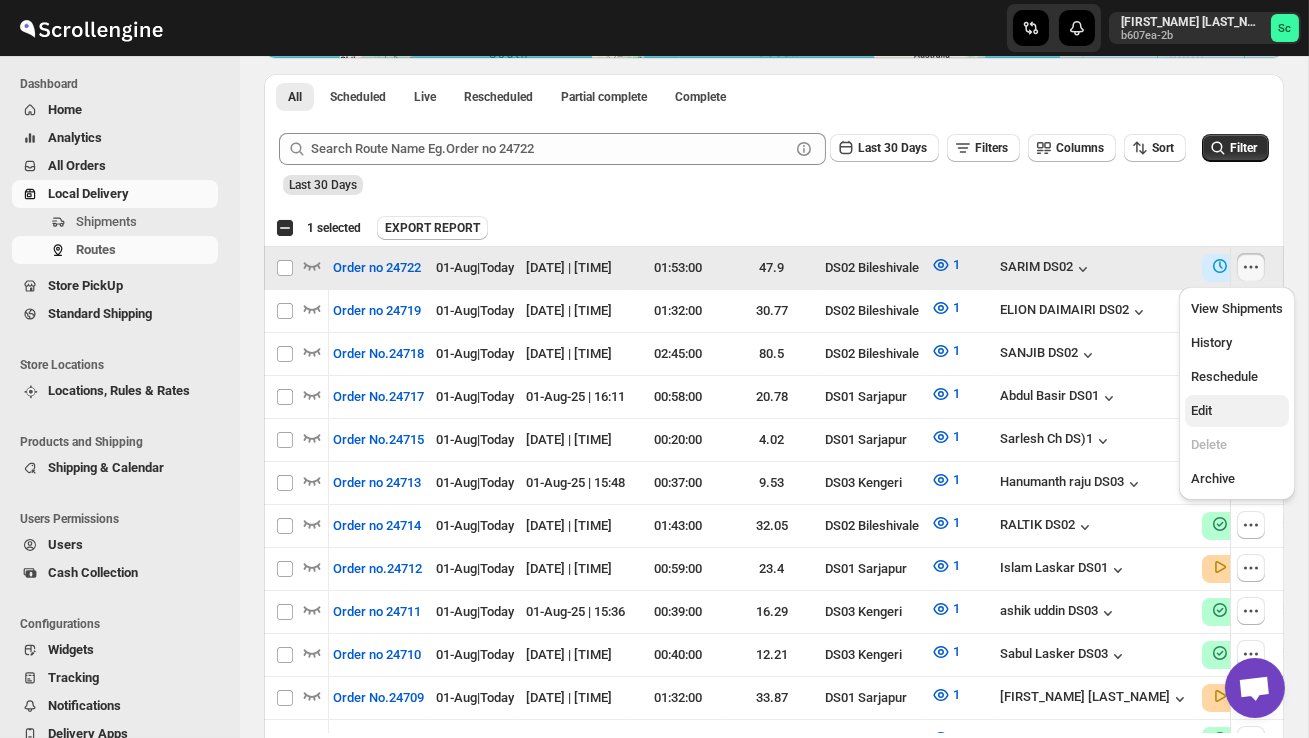 checkbox on "false" 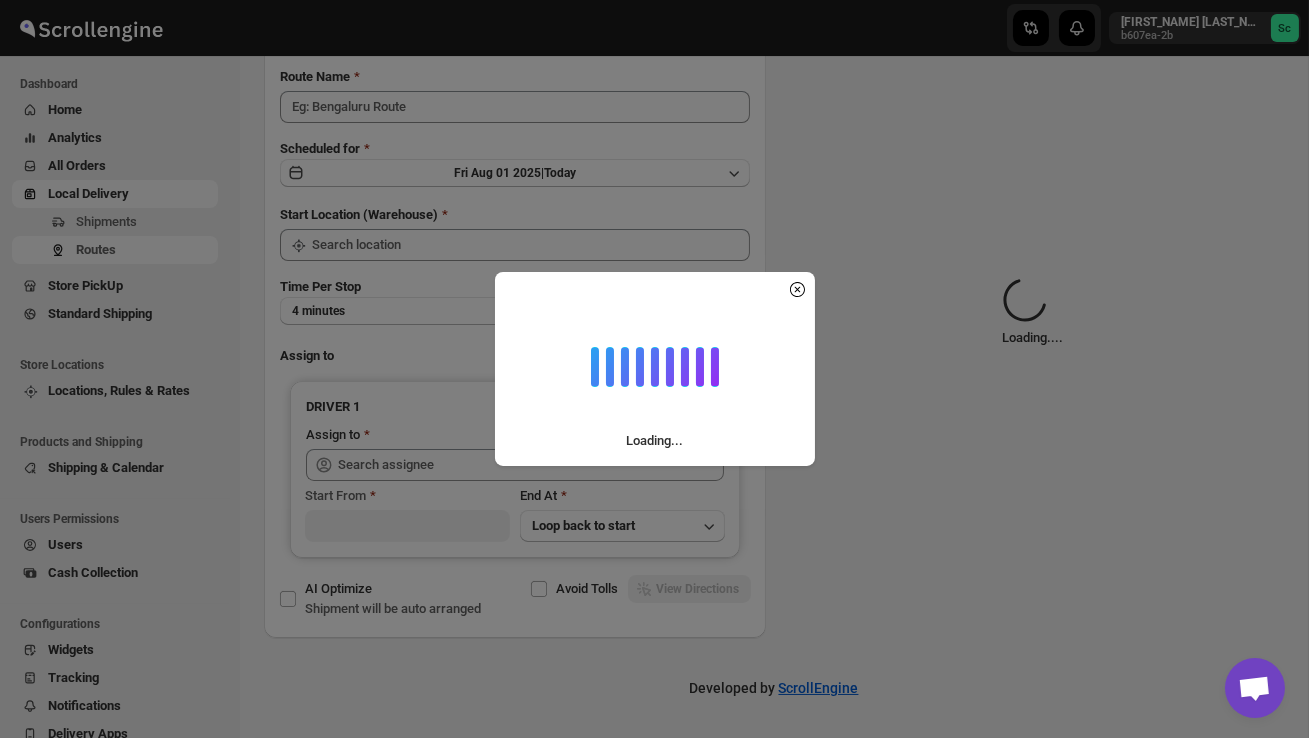 scroll, scrollTop: 0, scrollLeft: 0, axis: both 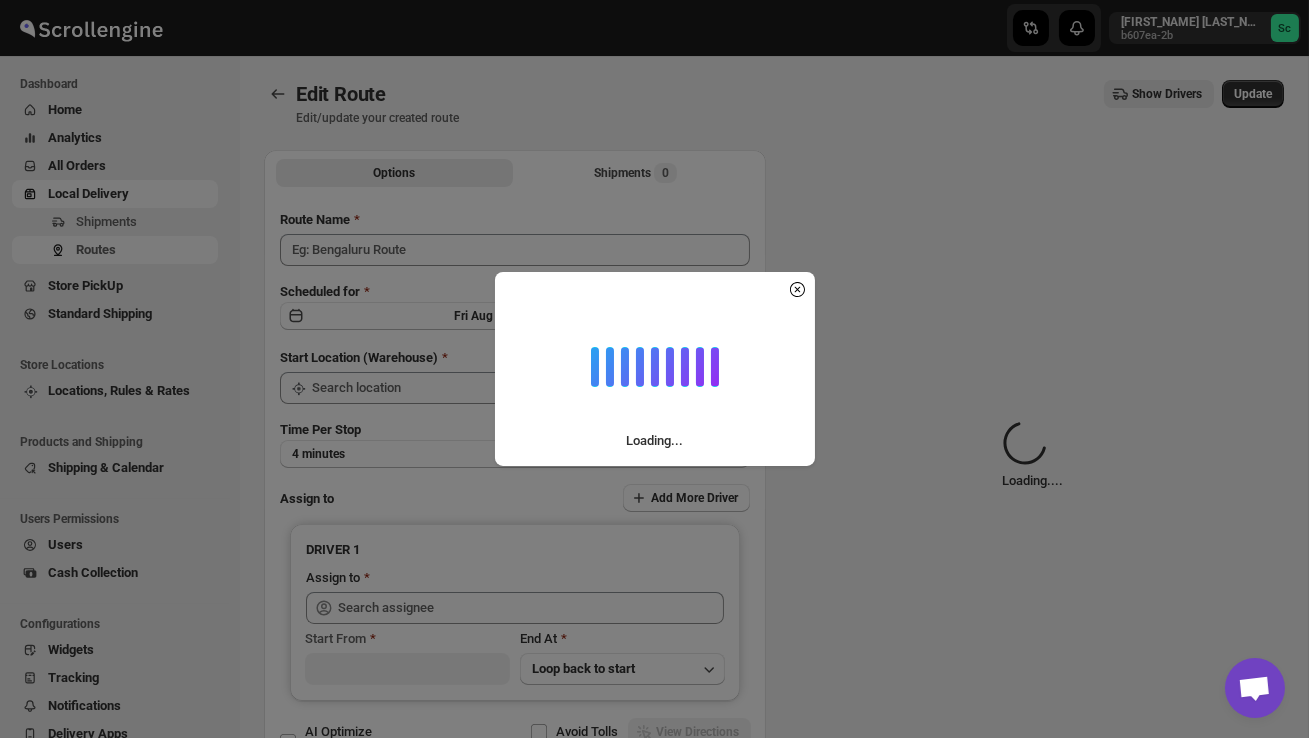 type on "Order no 24722" 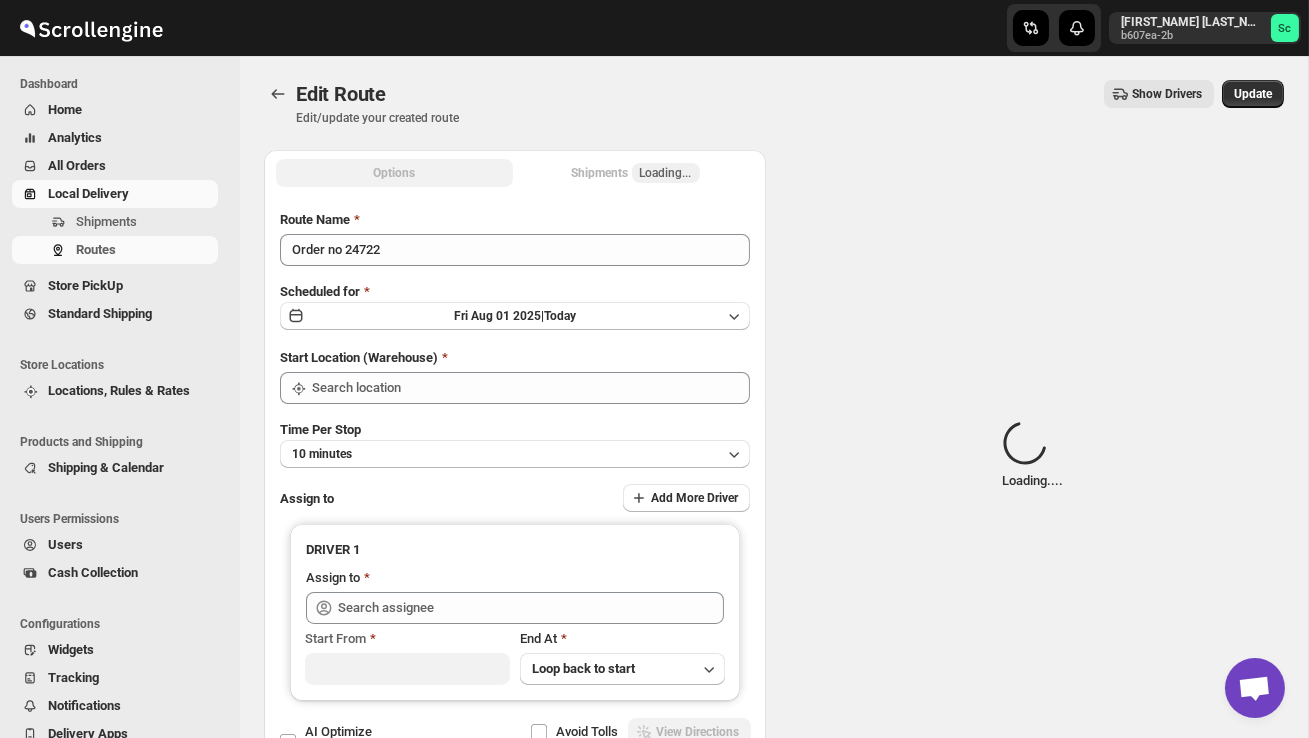 type on "DS02 Bileshivale" 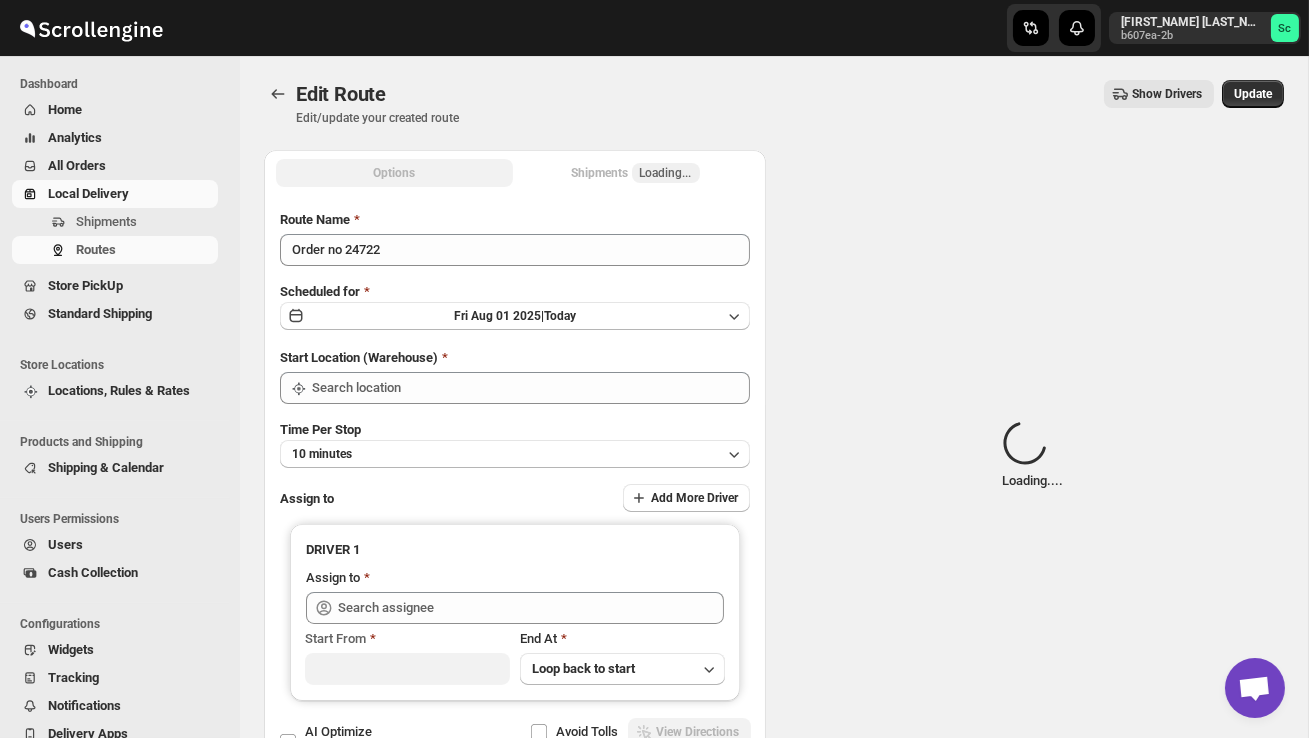 type on "DS02 Bileshivale" 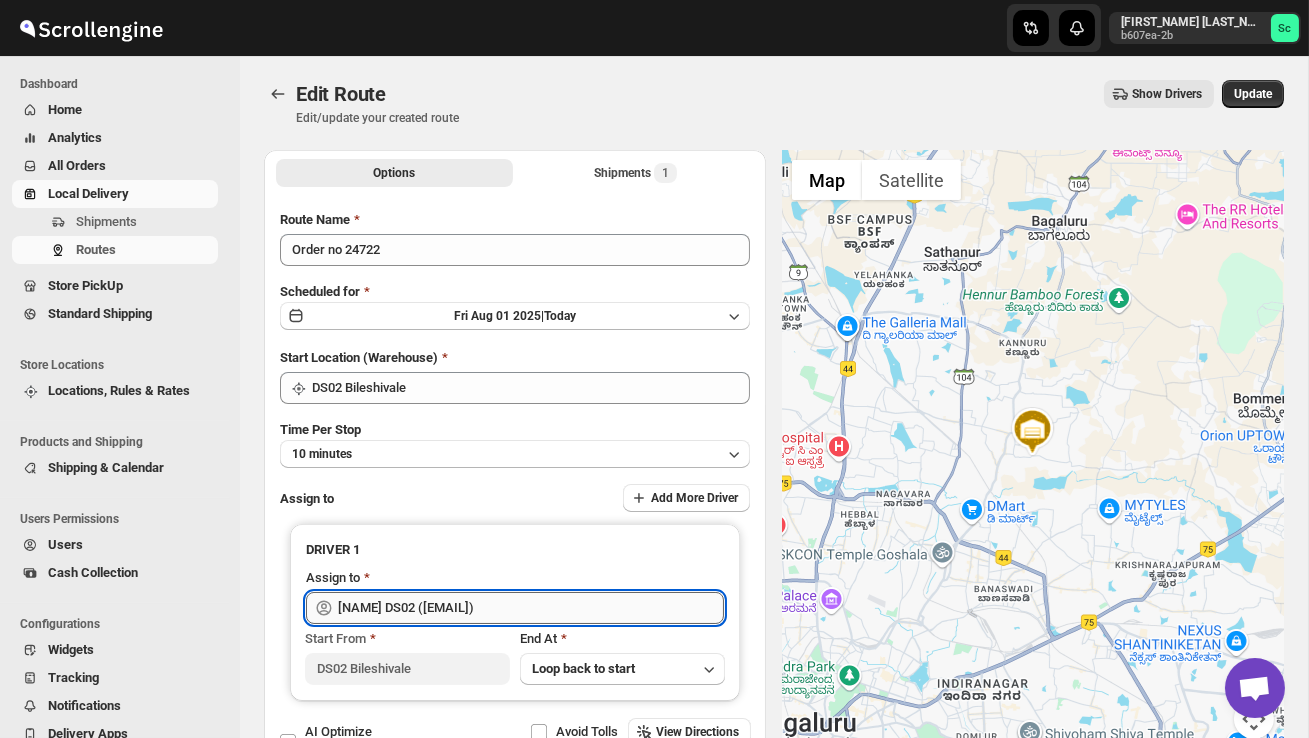 click on "[NAME] DS02 ([EMAIL])" at bounding box center [531, 608] 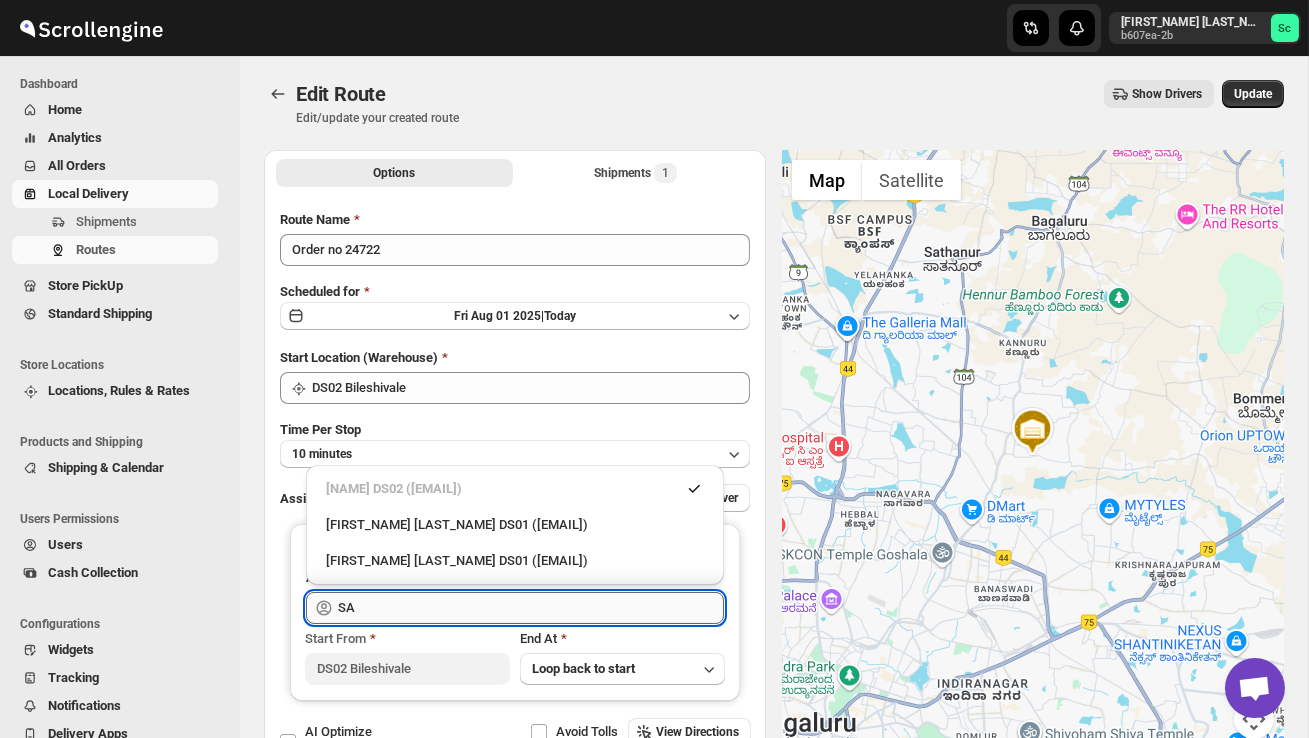 type on "S" 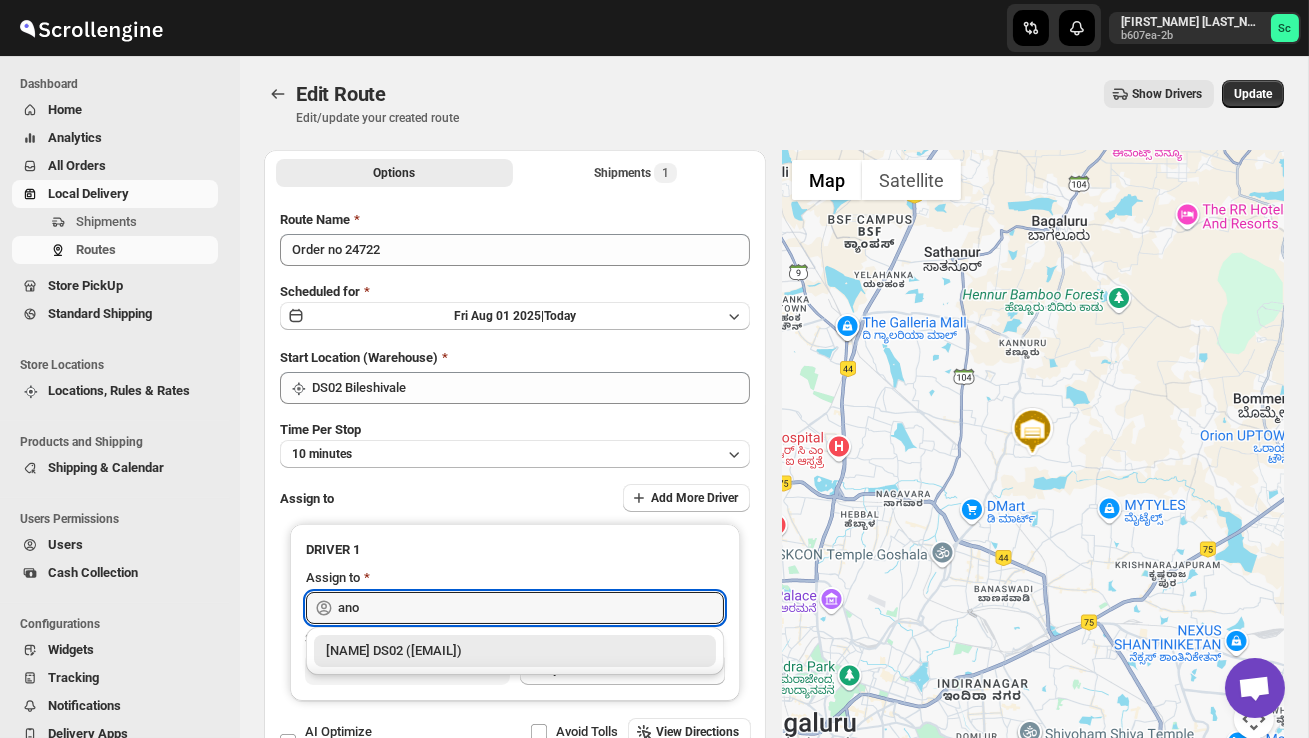 click on "[NAME] DS02 ([EMAIL])" at bounding box center (515, 651) 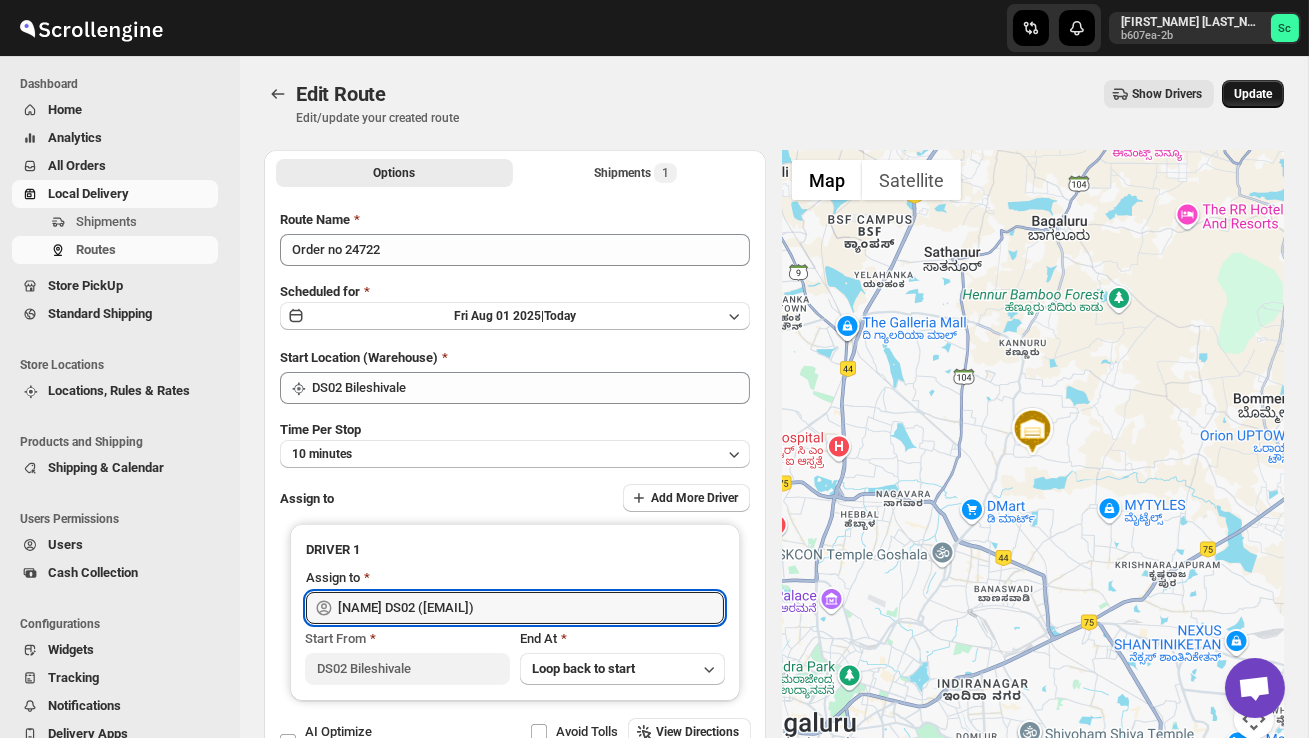 type on "[NAME] DS02 ([EMAIL])" 